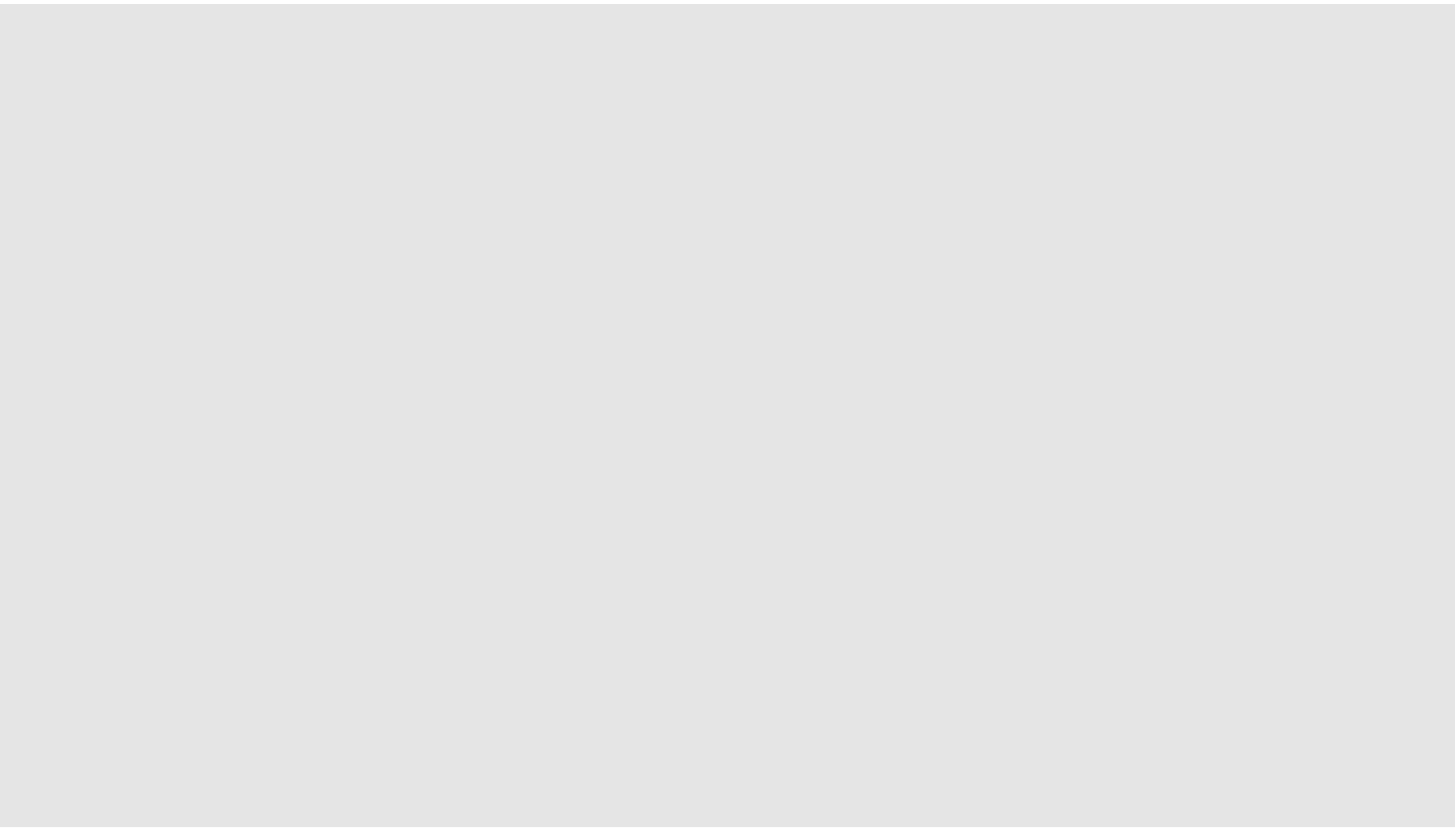 scroll, scrollTop: 0, scrollLeft: 0, axis: both 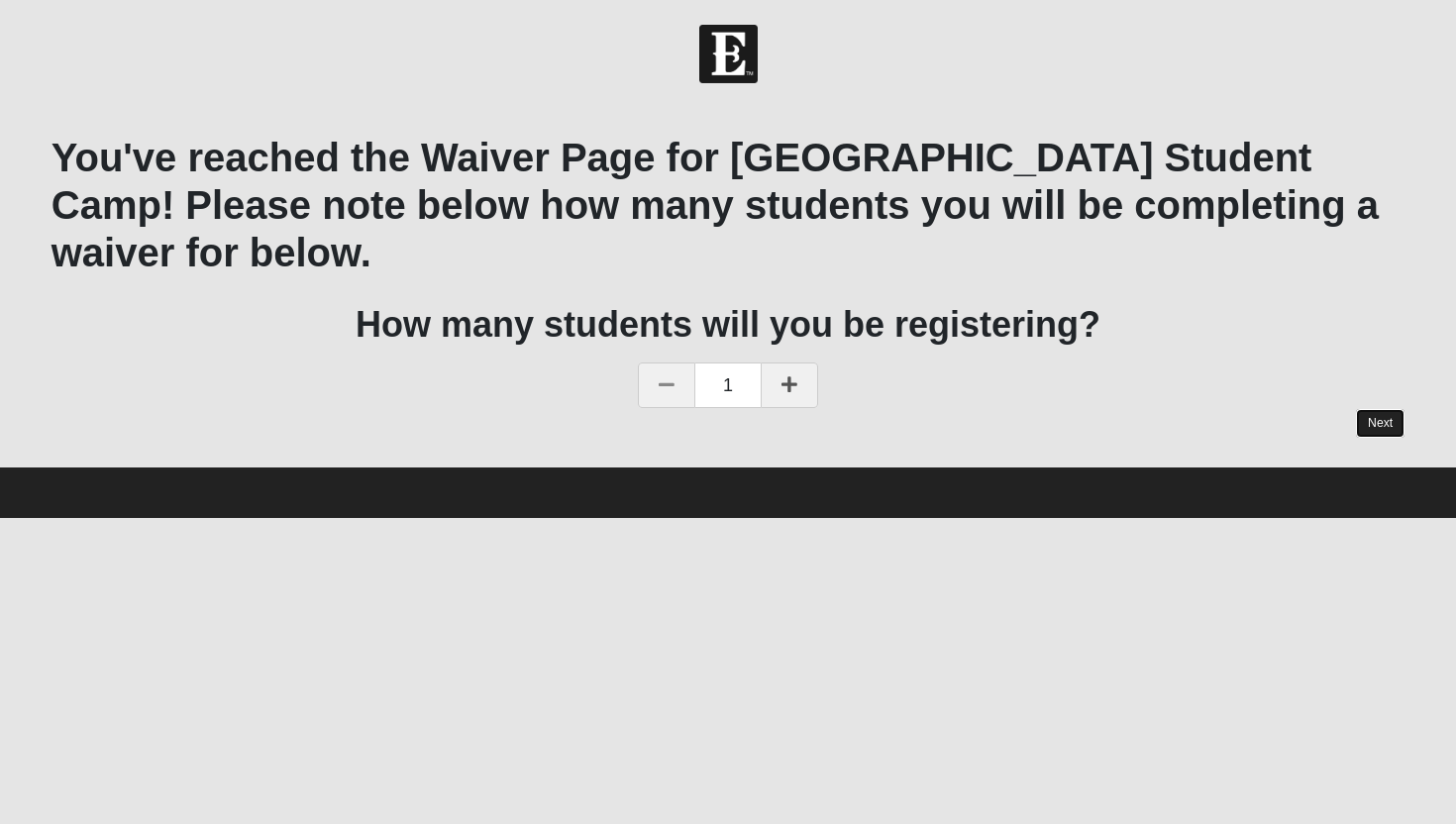 click on "Next" at bounding box center [1380, 423] 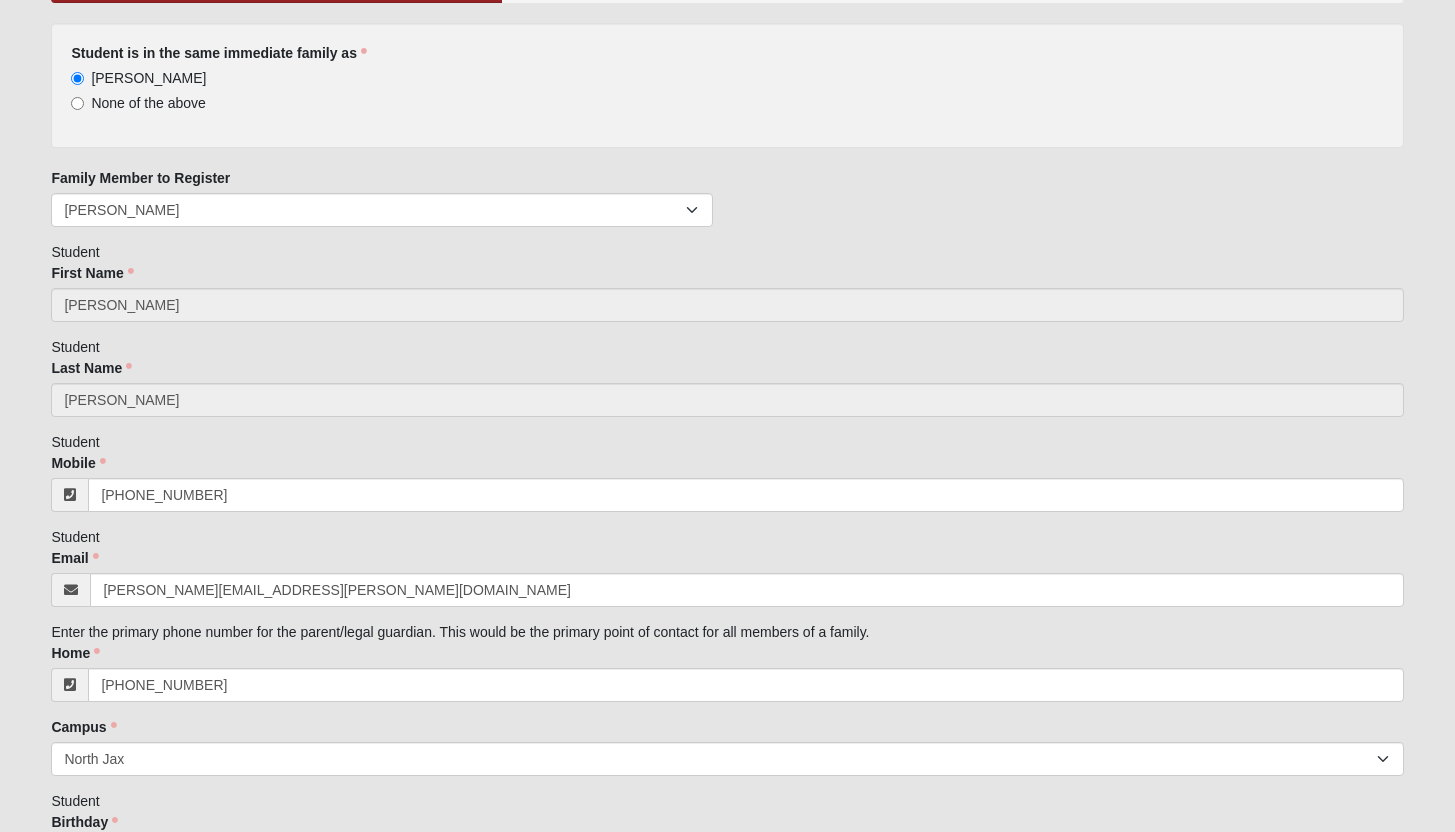 scroll, scrollTop: 213, scrollLeft: 0, axis: vertical 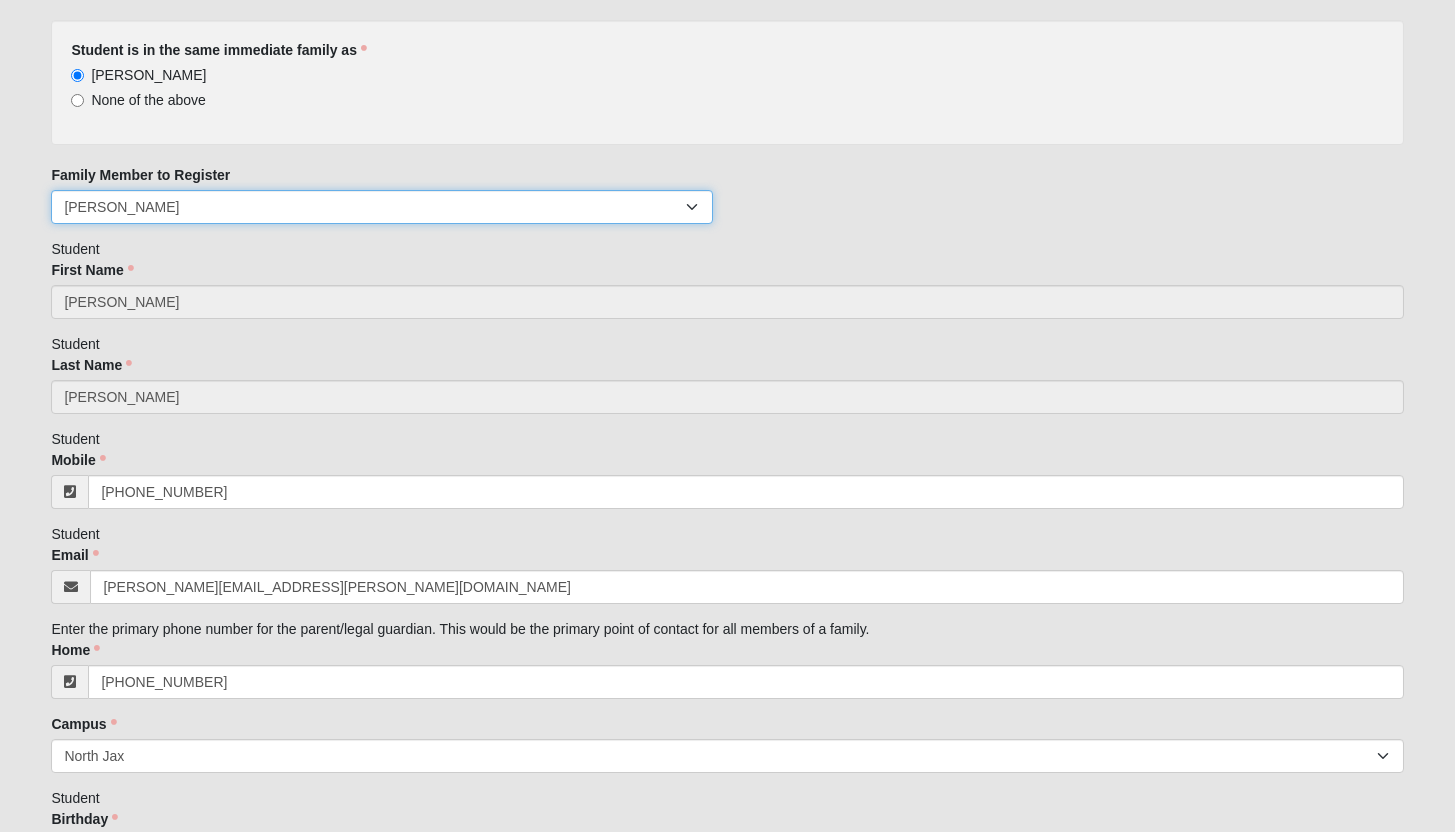 click on "[PERSON_NAME]
[PERSON_NAME]
[PERSON_NAME]" at bounding box center [381, 207] 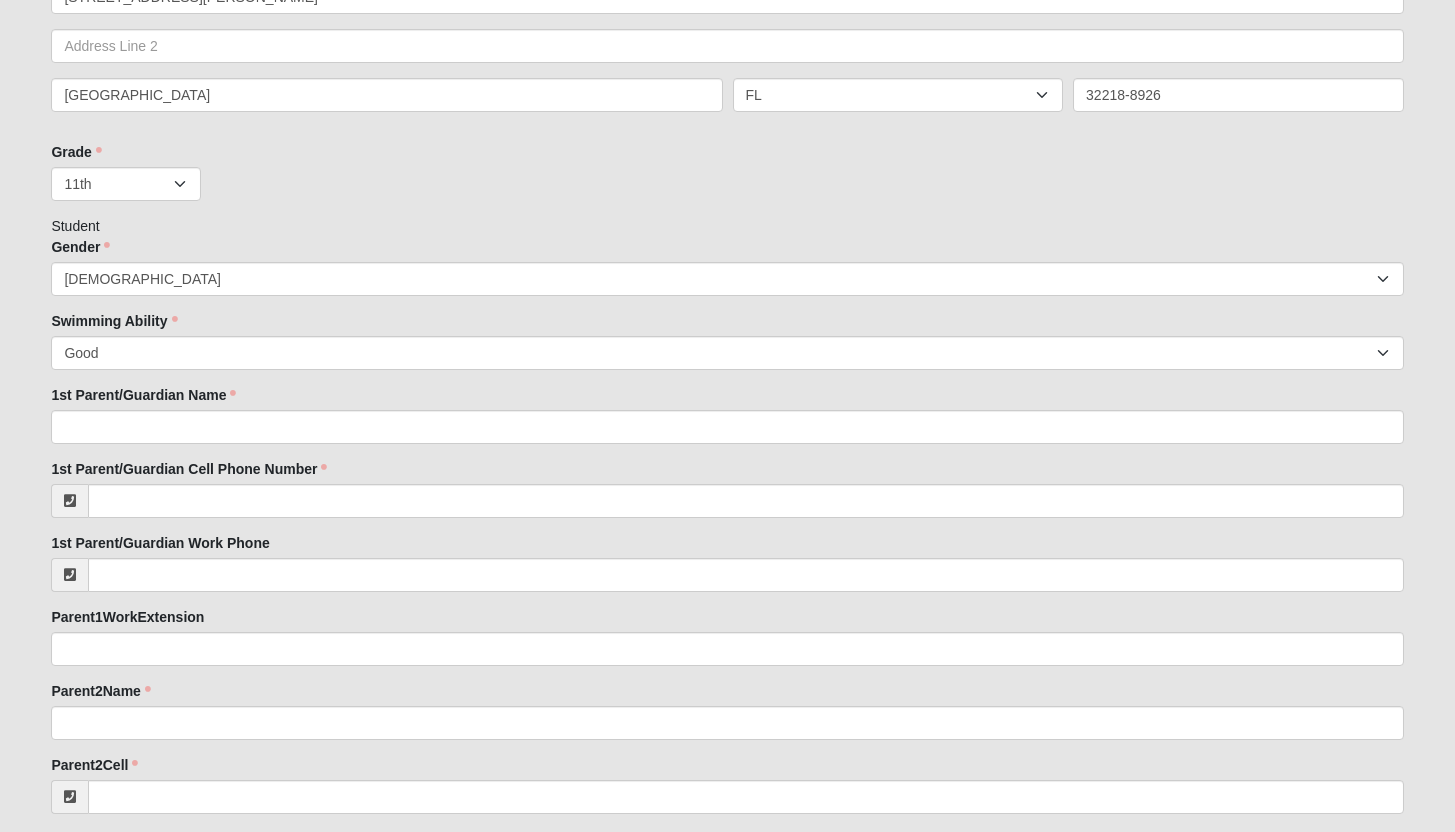 scroll, scrollTop: 1212, scrollLeft: 0, axis: vertical 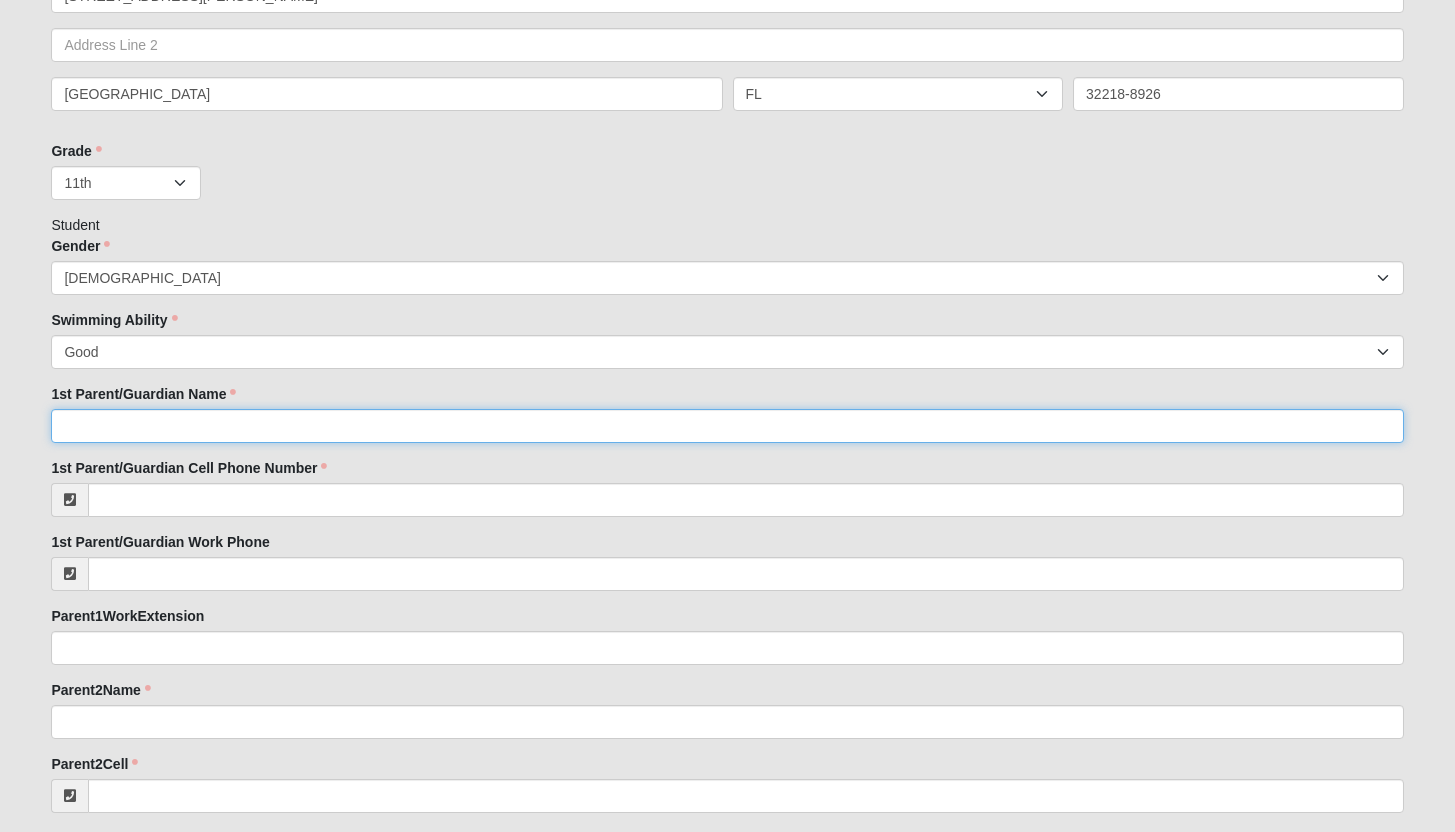 click on "1st Parent/Guardian Name" at bounding box center (727, 426) 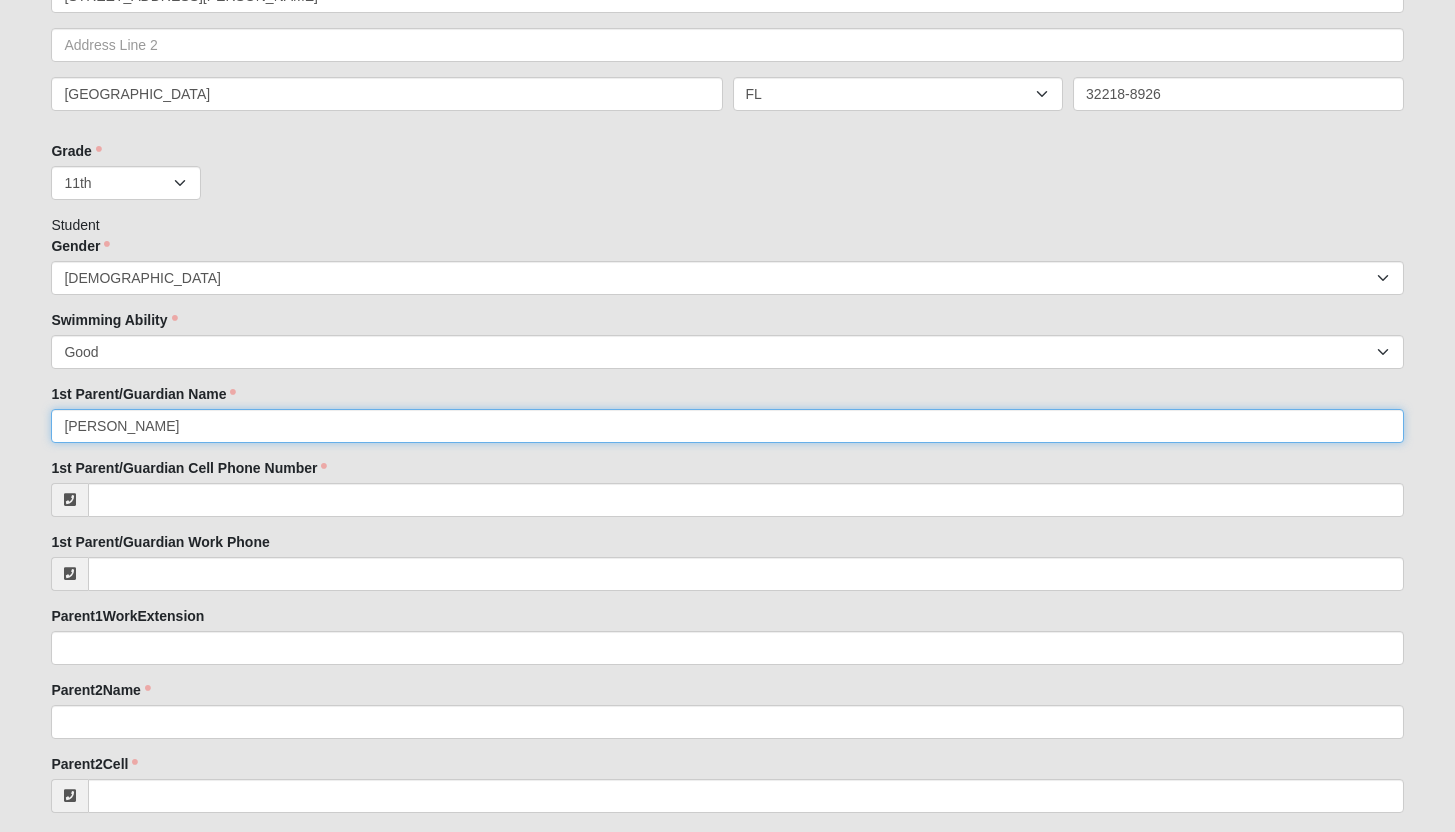click on "[PERSON_NAME]" at bounding box center (727, 426) 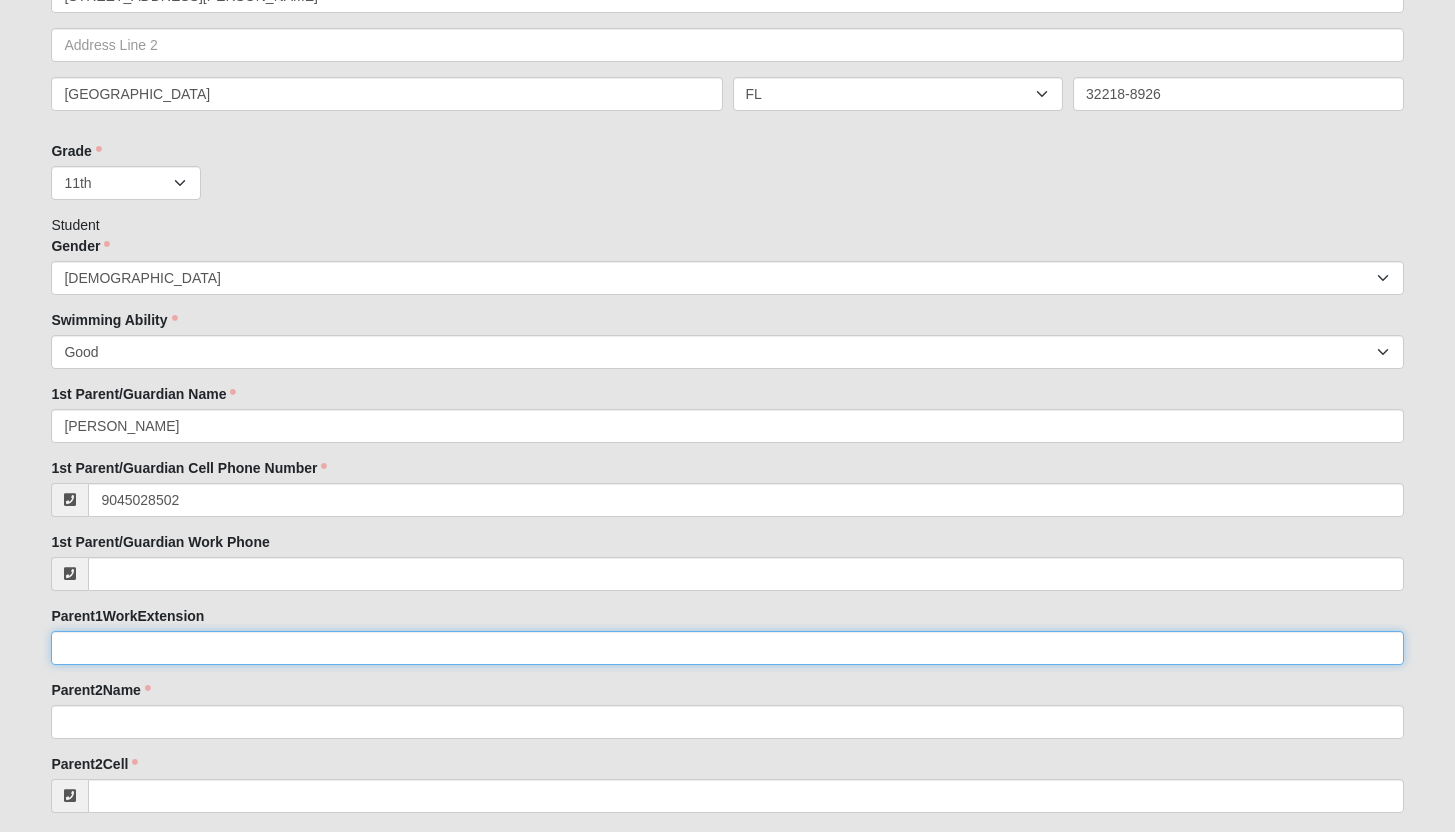 type on "[PHONE_NUMBER]" 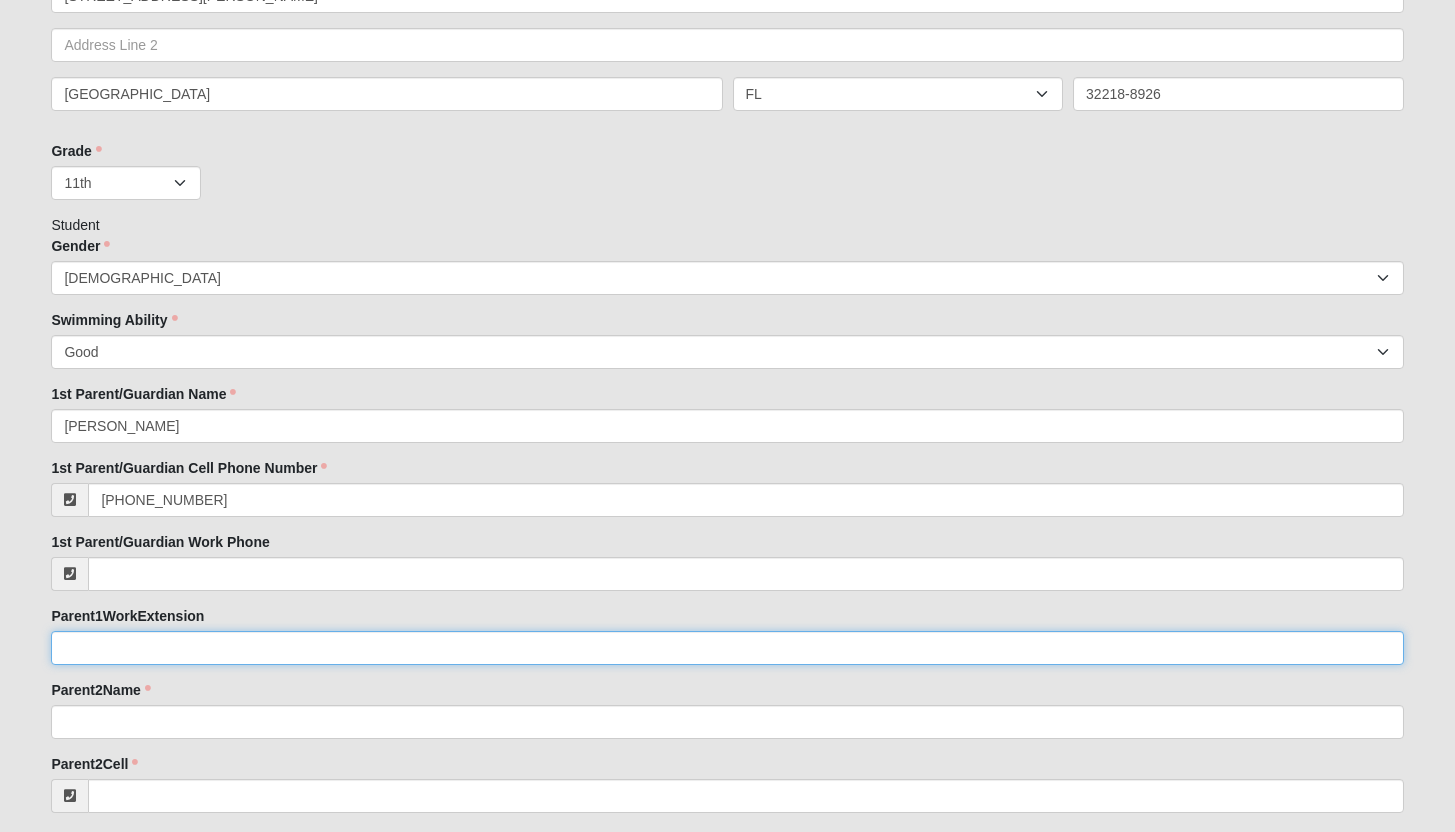 click on "Parent1WorkExtension" at bounding box center (727, 648) 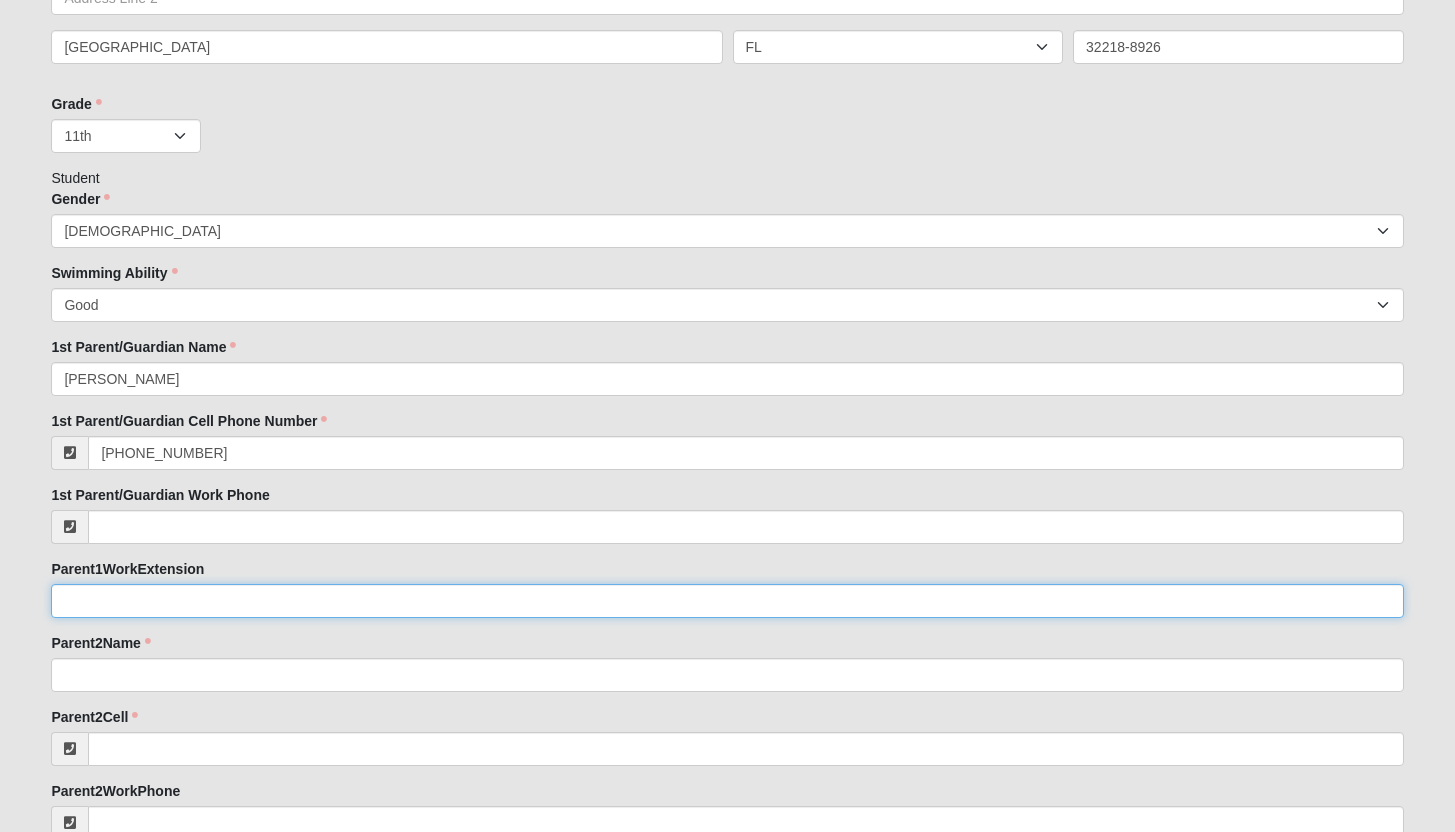 scroll, scrollTop: 1271, scrollLeft: 0, axis: vertical 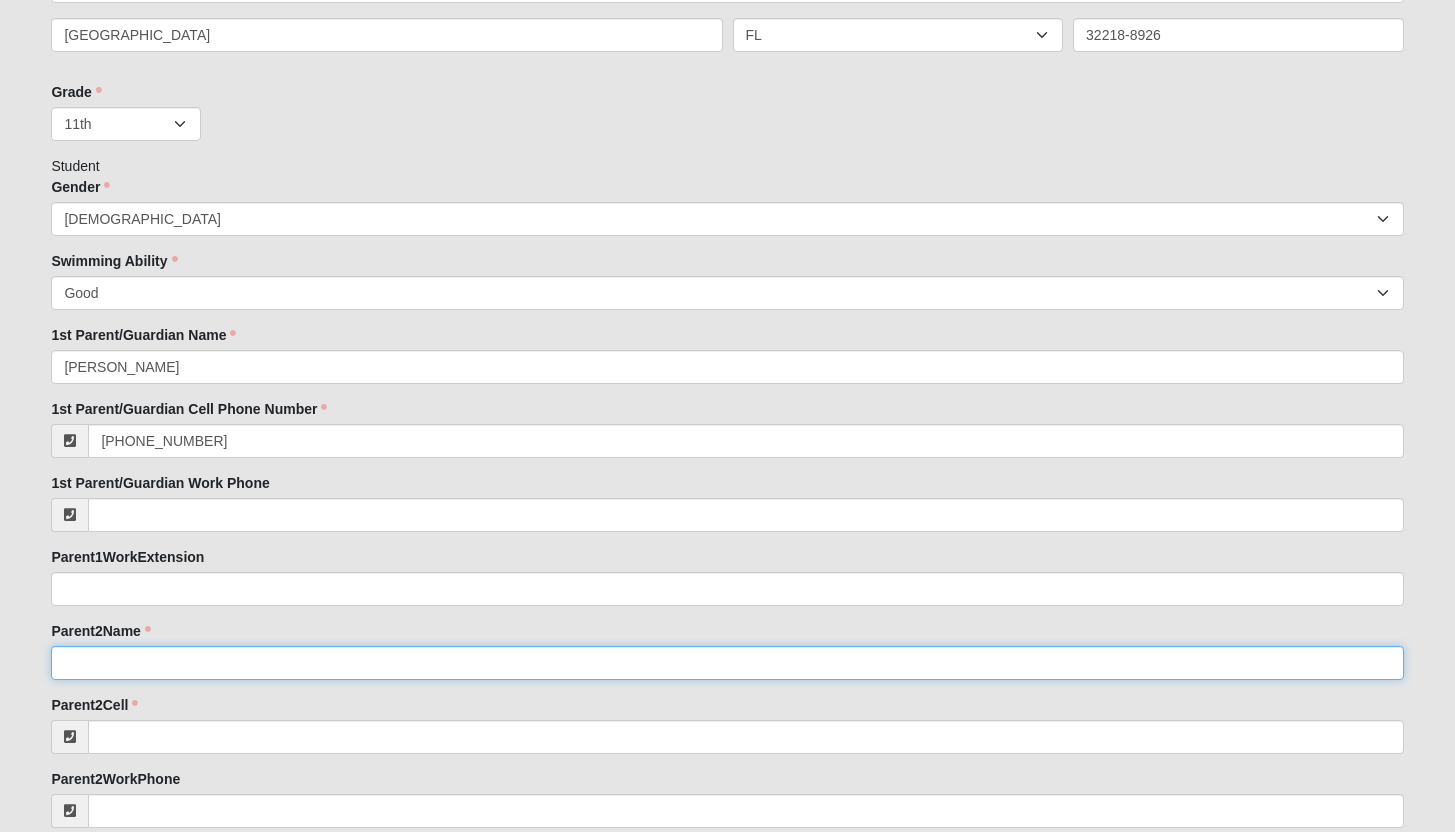 click on "Parent2Name" at bounding box center [727, 663] 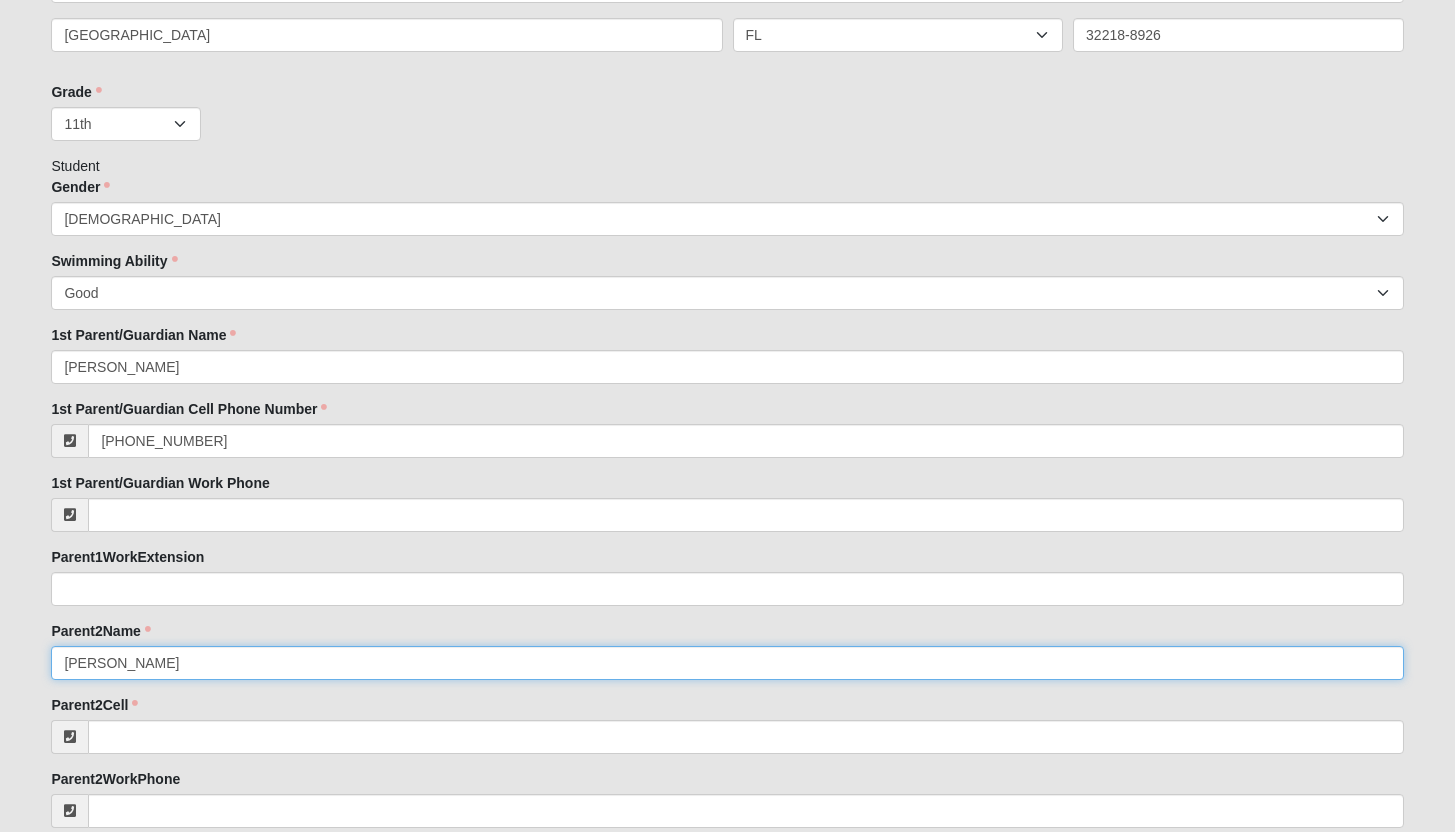 type on "[PERSON_NAME]" 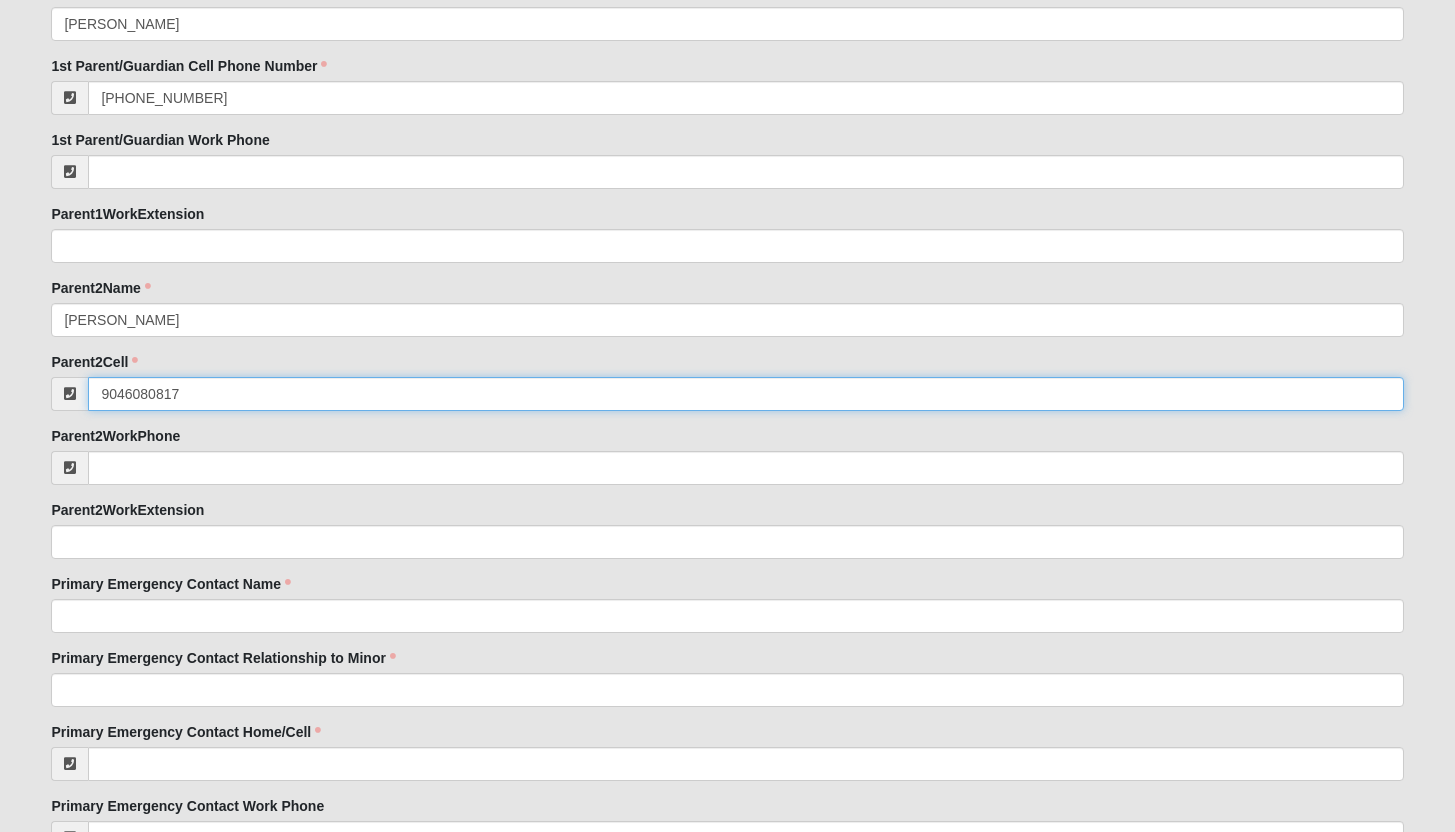 scroll, scrollTop: 1619, scrollLeft: 0, axis: vertical 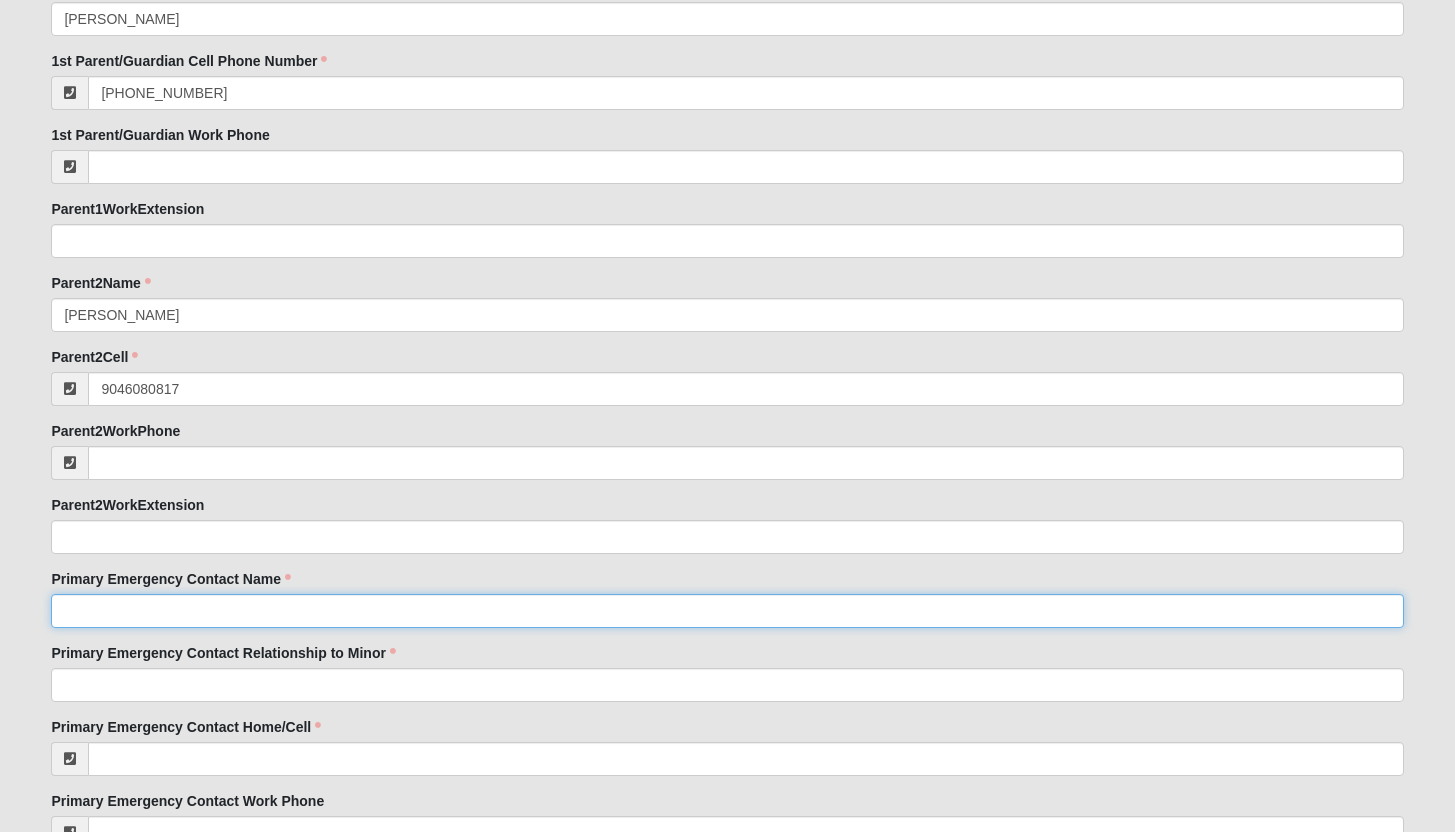 type on "[PHONE_NUMBER]" 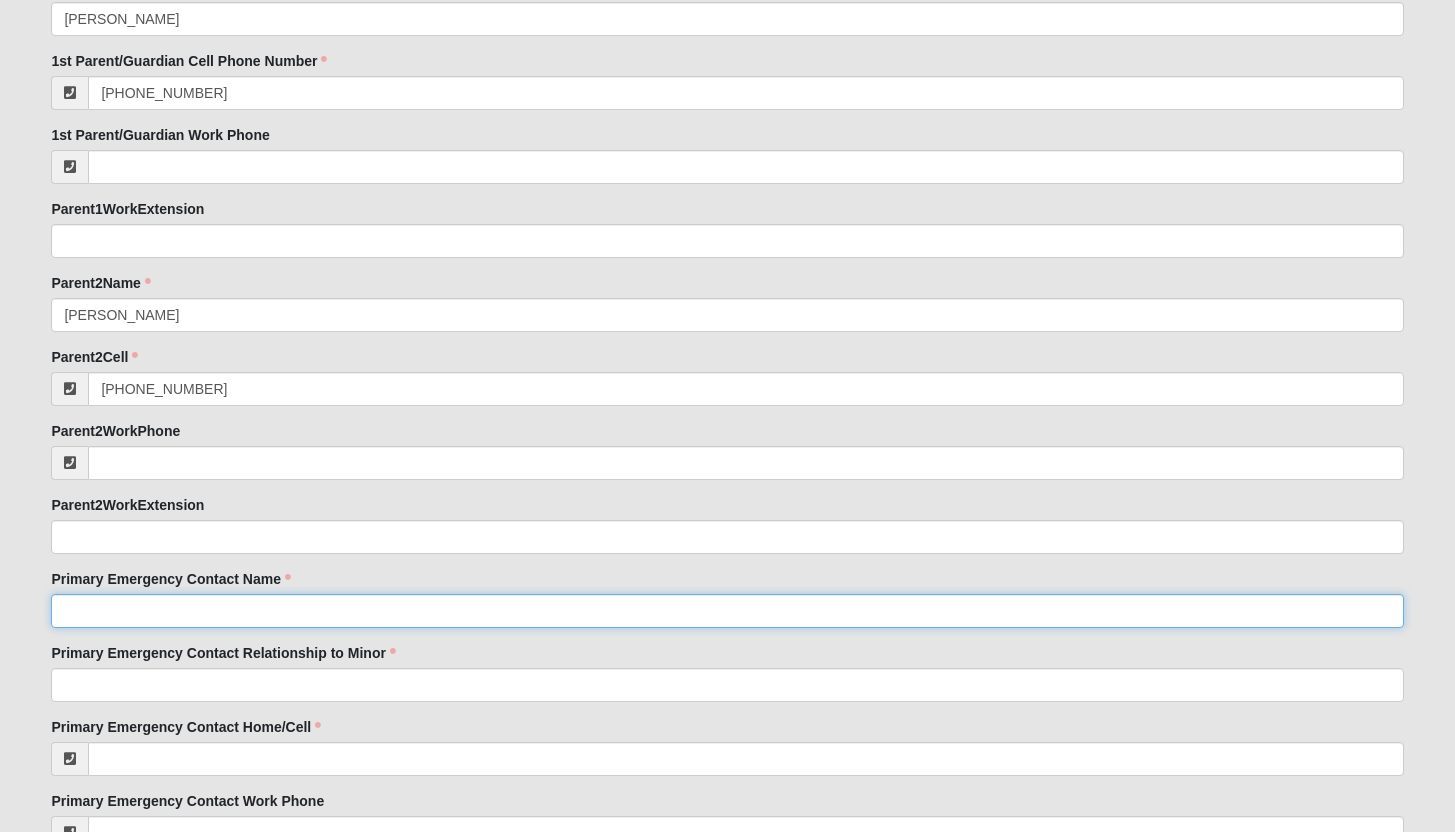 click on "Primary Emergency Contact Name" at bounding box center (727, 611) 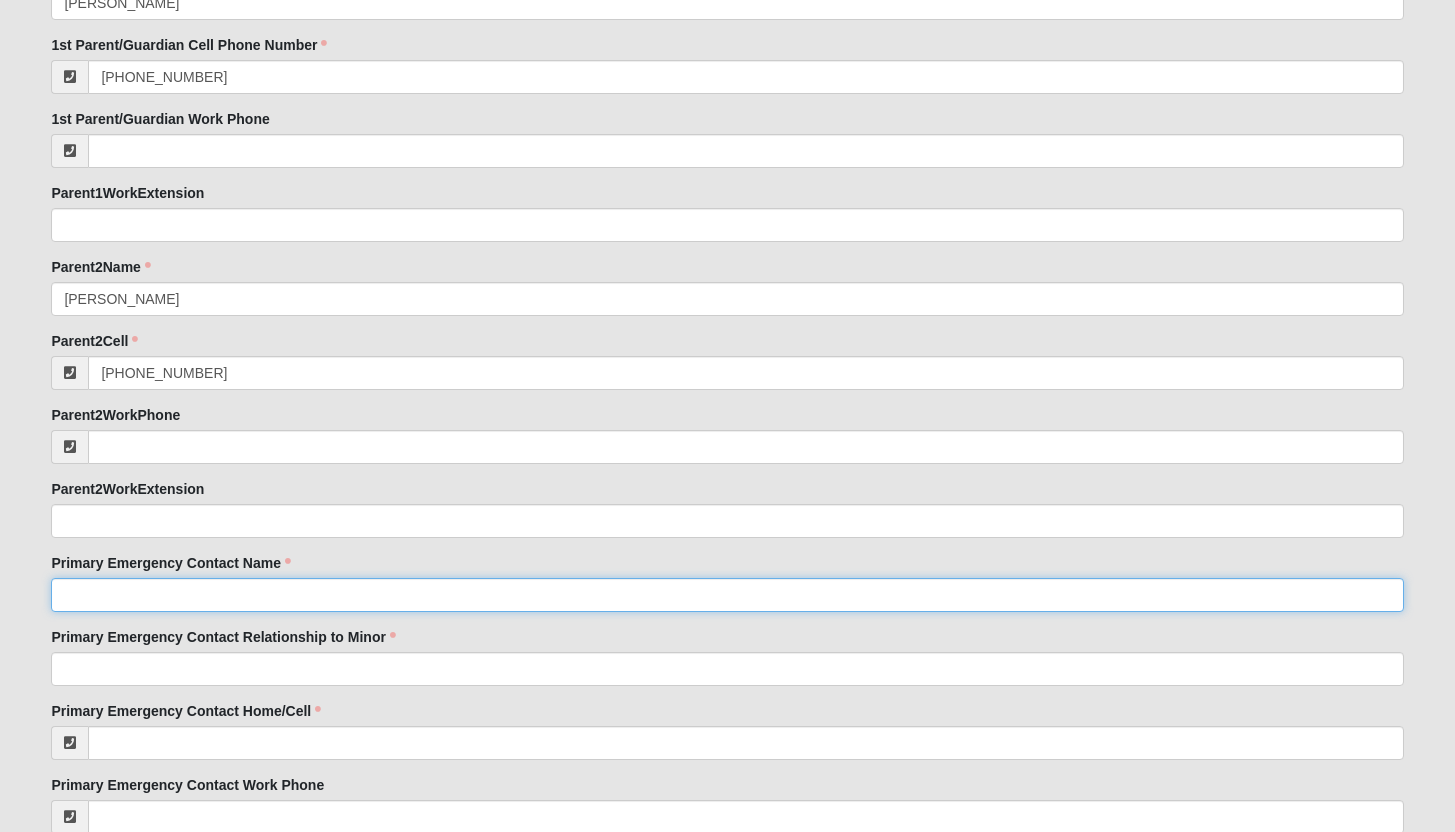 scroll, scrollTop: 1642, scrollLeft: 0, axis: vertical 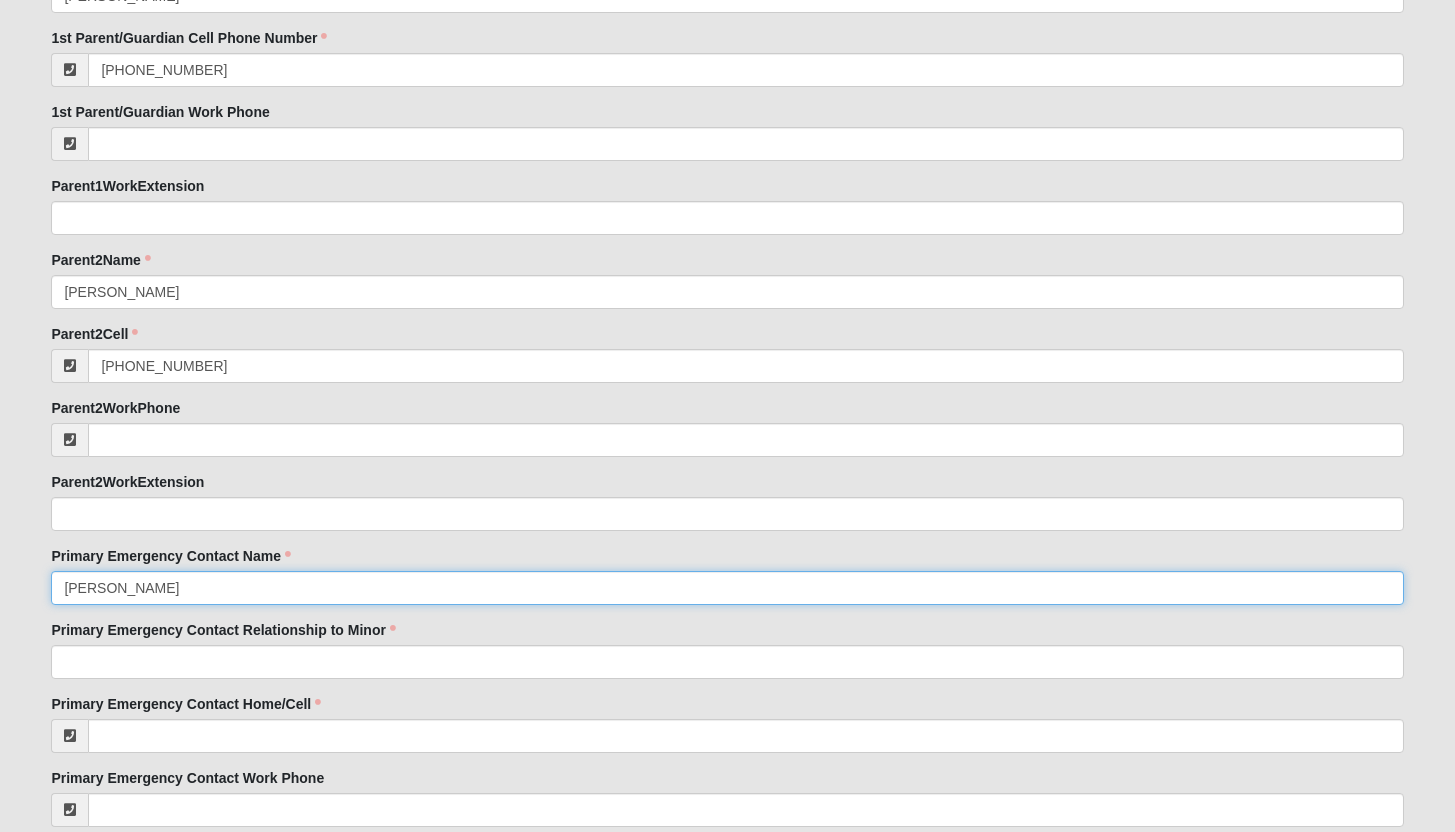 type on "[PERSON_NAME]" 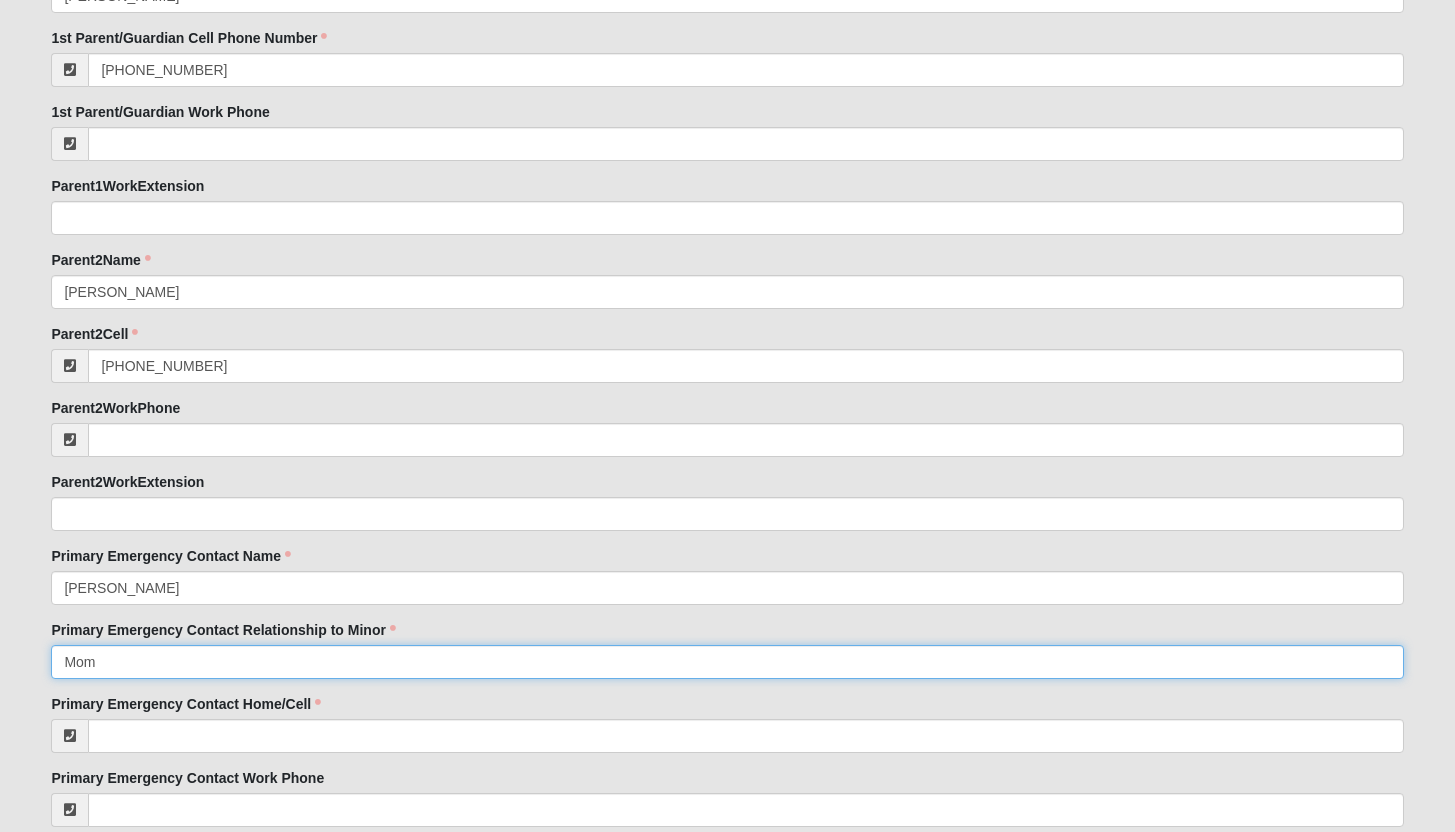 type on "Mom" 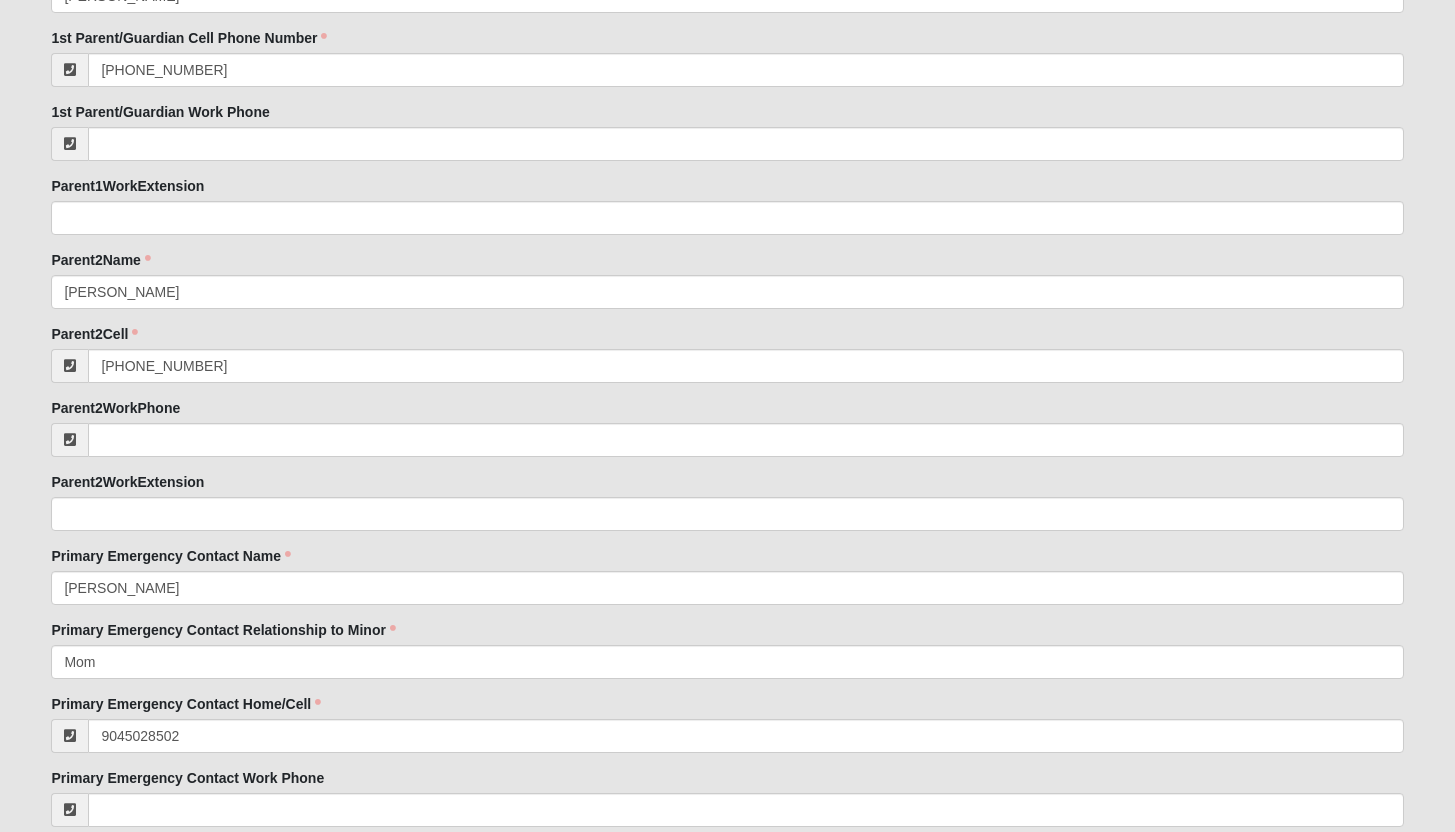 type on "[PHONE_NUMBER]" 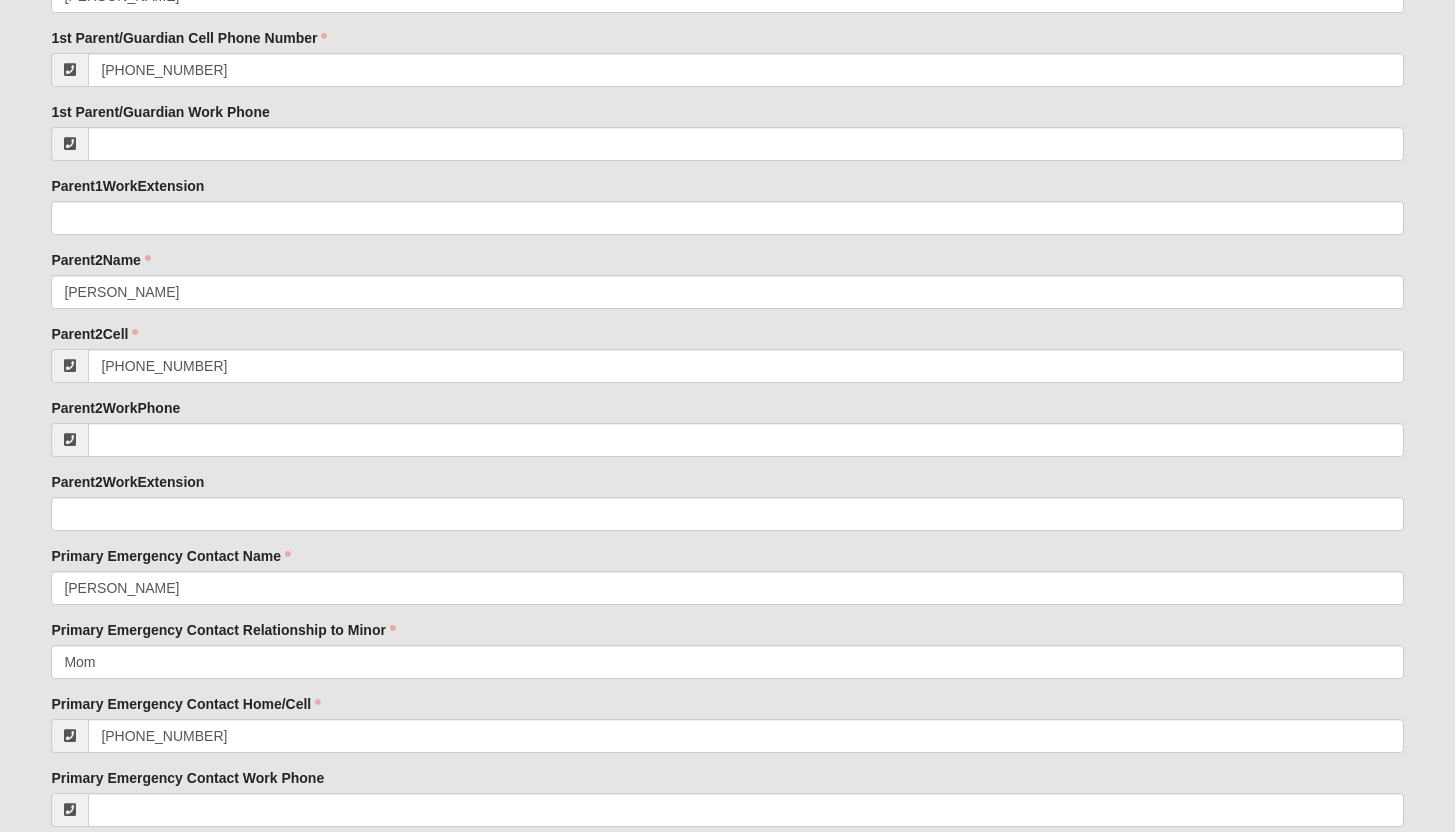 click on "Student
33.333333333333333333333333330% Complete
Student is in the same immediate family as
[PERSON_NAME]
None of the above
Answer to which family is required.
Family Member to Register
[PERSON_NAME]
[PERSON_NAME]
[PERSON_NAME]
Student
First Name
[PERSON_NAME]
First Name is required.
Student
Last Name
[PERSON_NAME]
Last Name is required.
Student
Mobile" at bounding box center [727, 400] 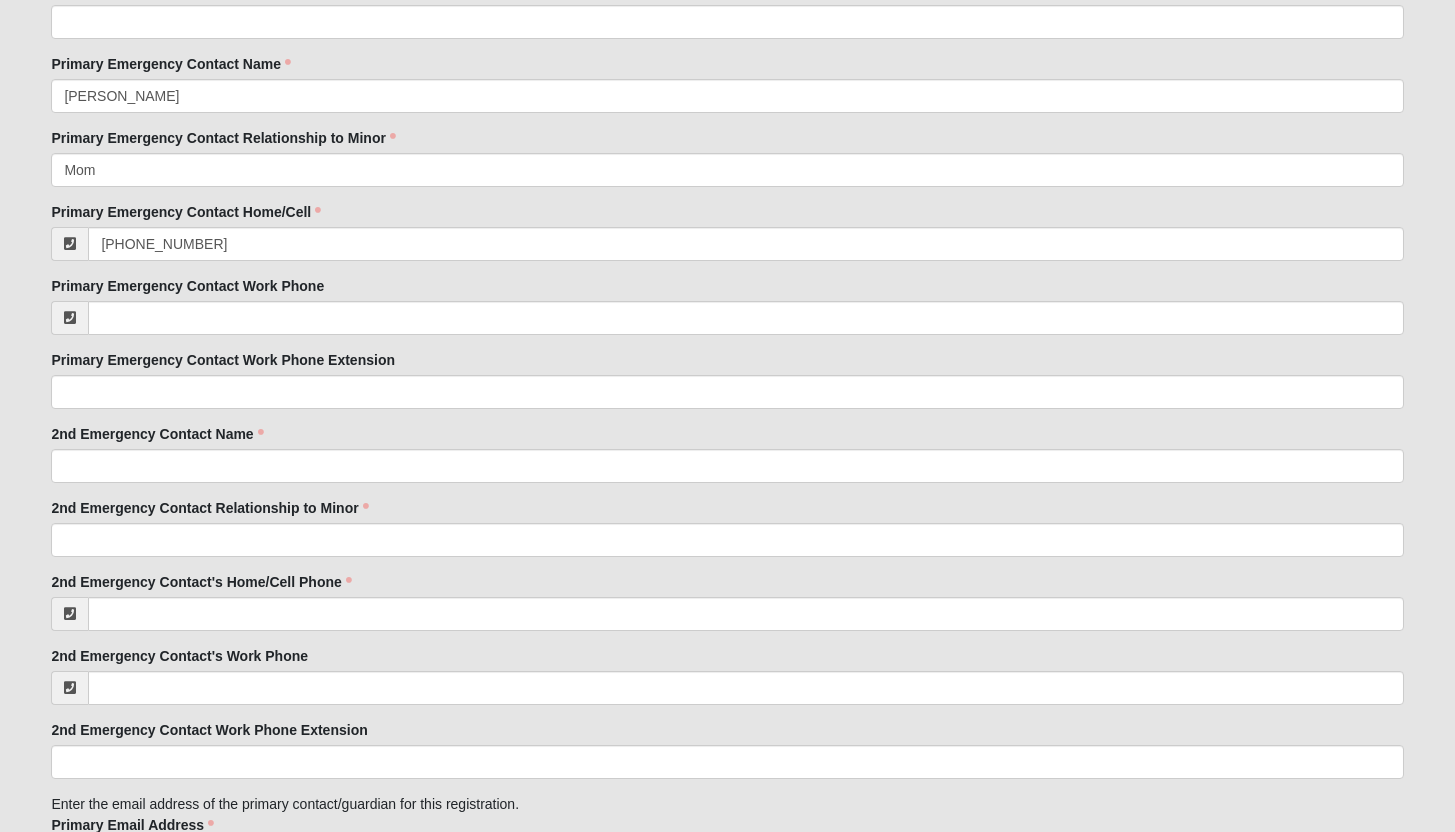 scroll, scrollTop: 2145, scrollLeft: 0, axis: vertical 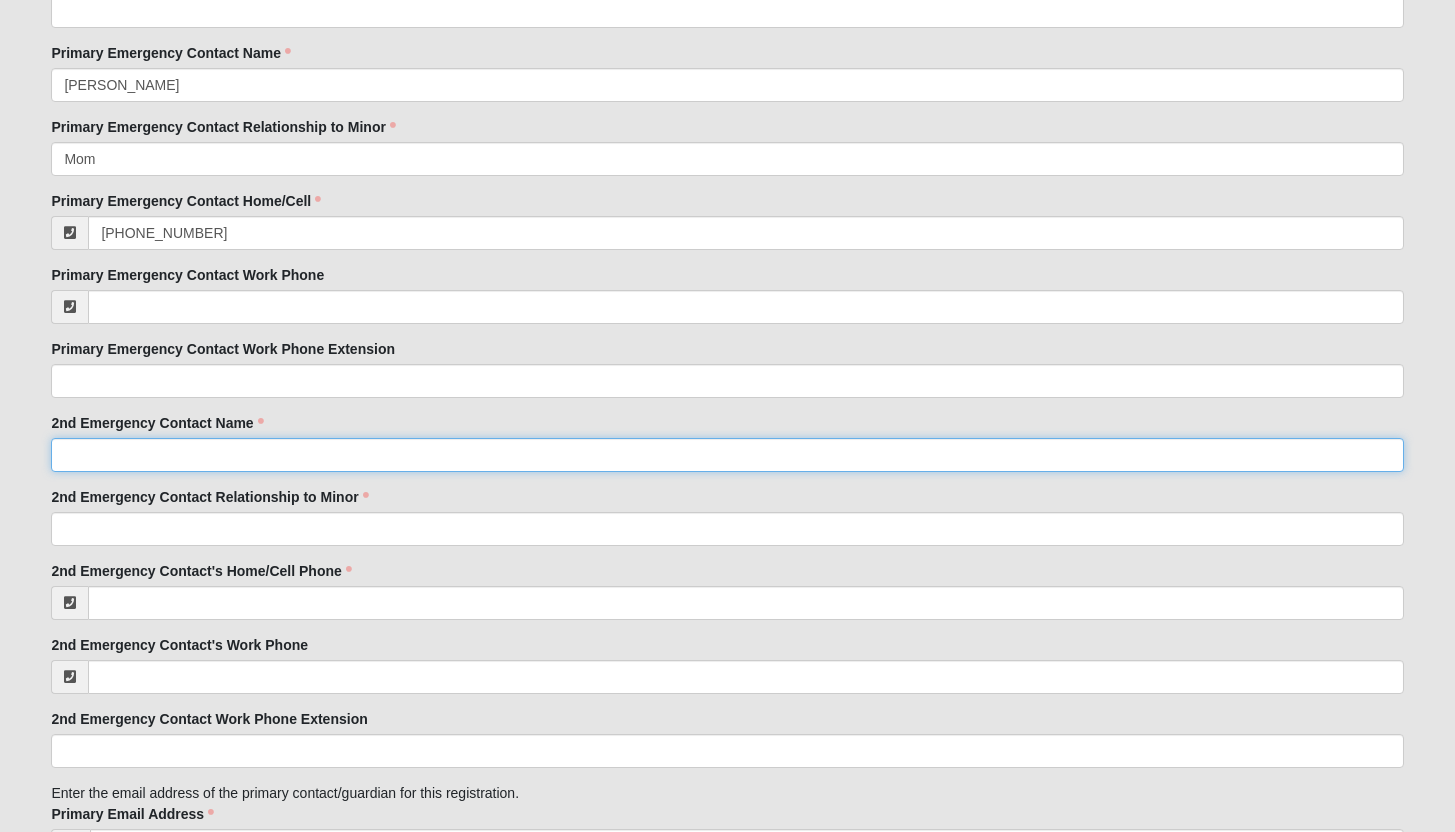 click on "2nd Emergency Contact Name" at bounding box center (727, 455) 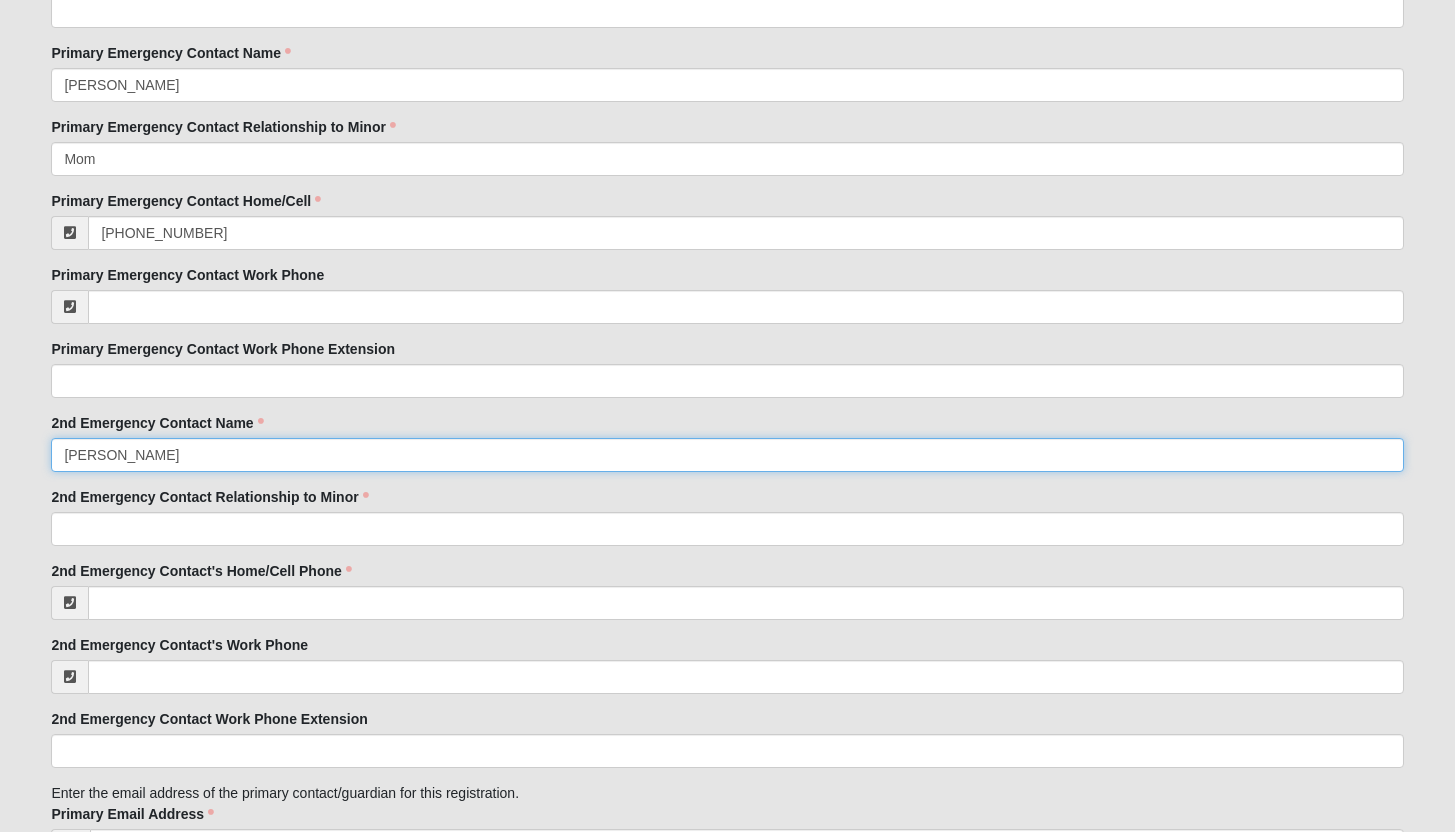 type on "[PERSON_NAME]" 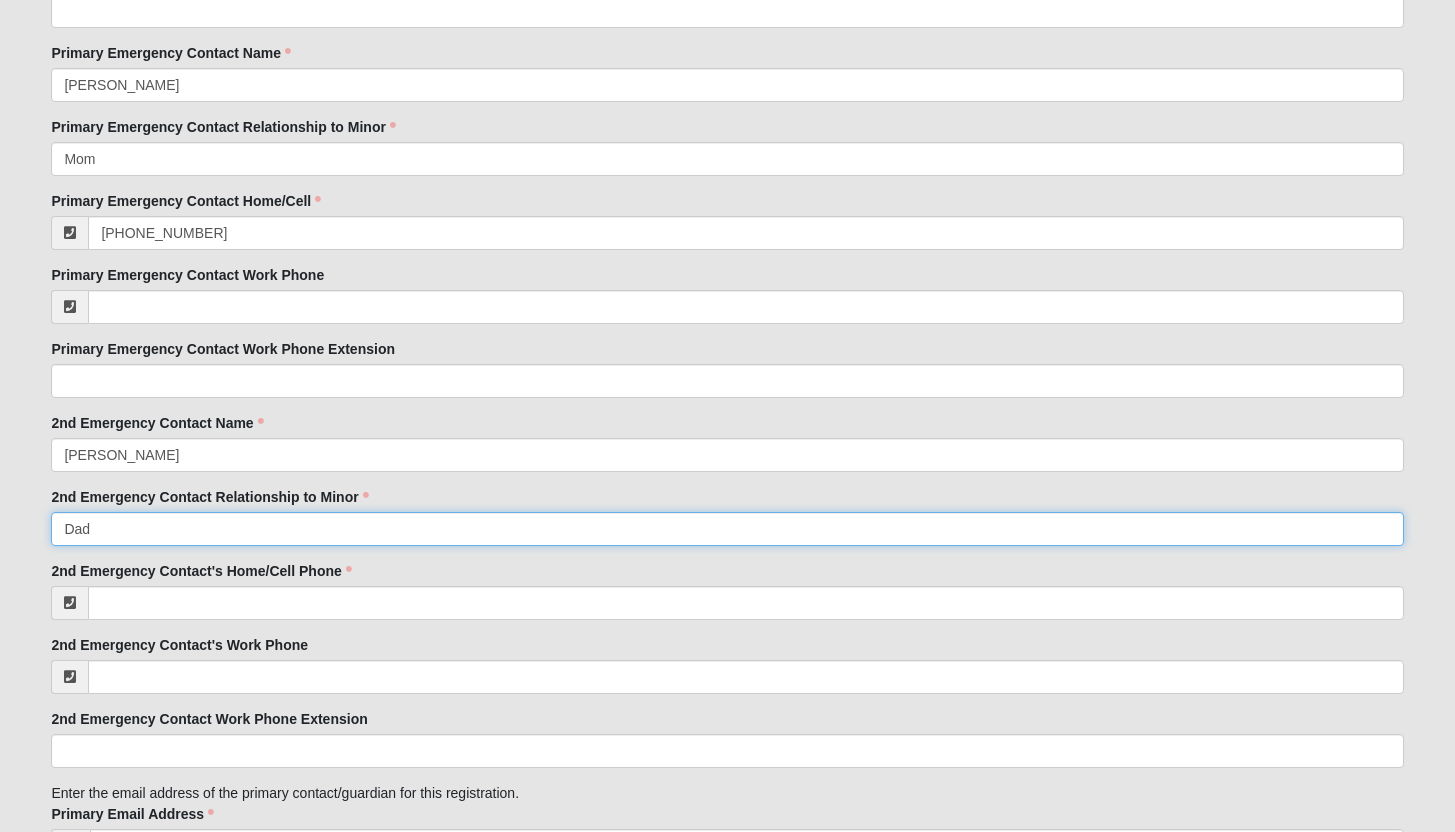 type on "Dad" 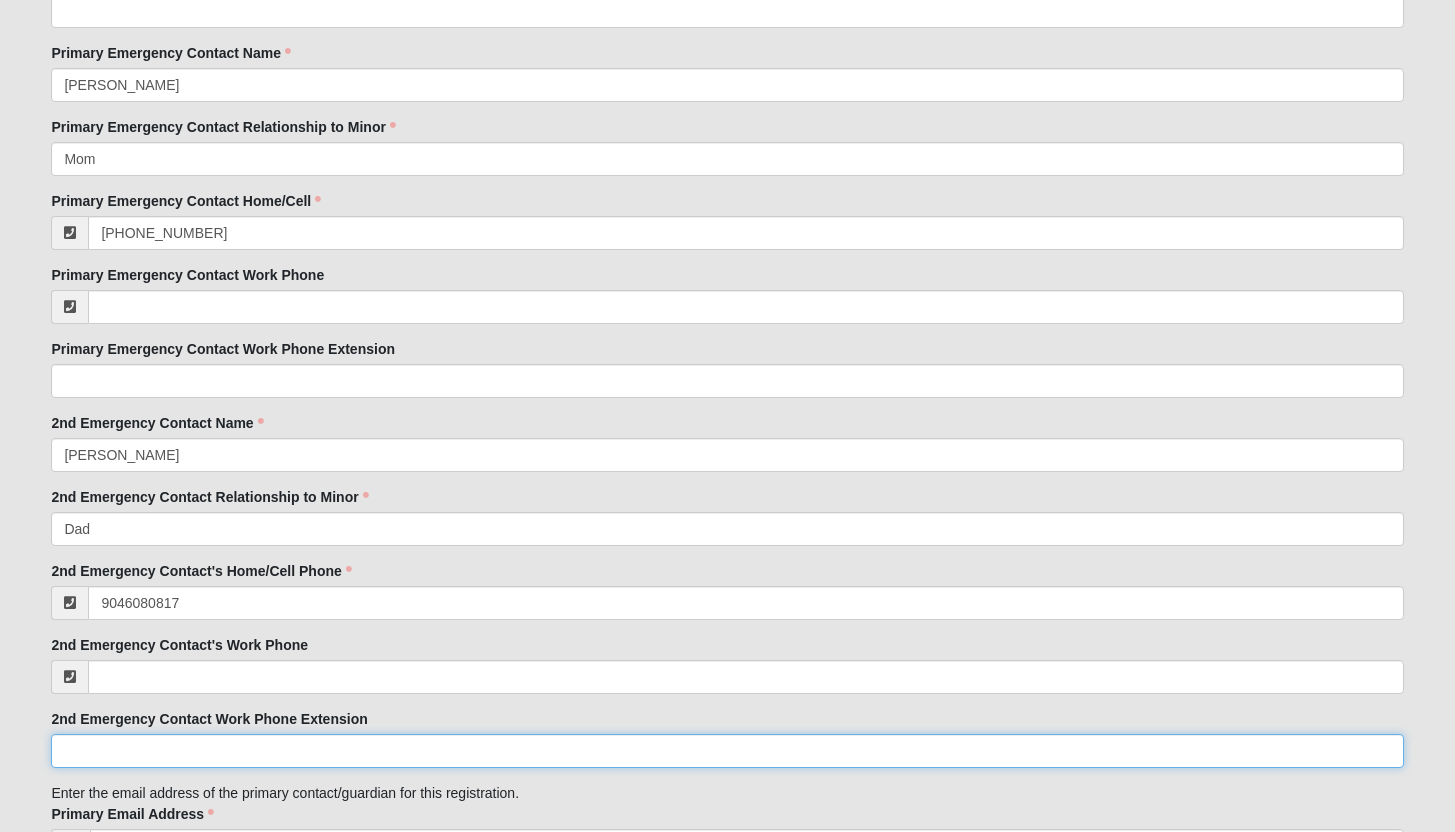type on "[PHONE_NUMBER]" 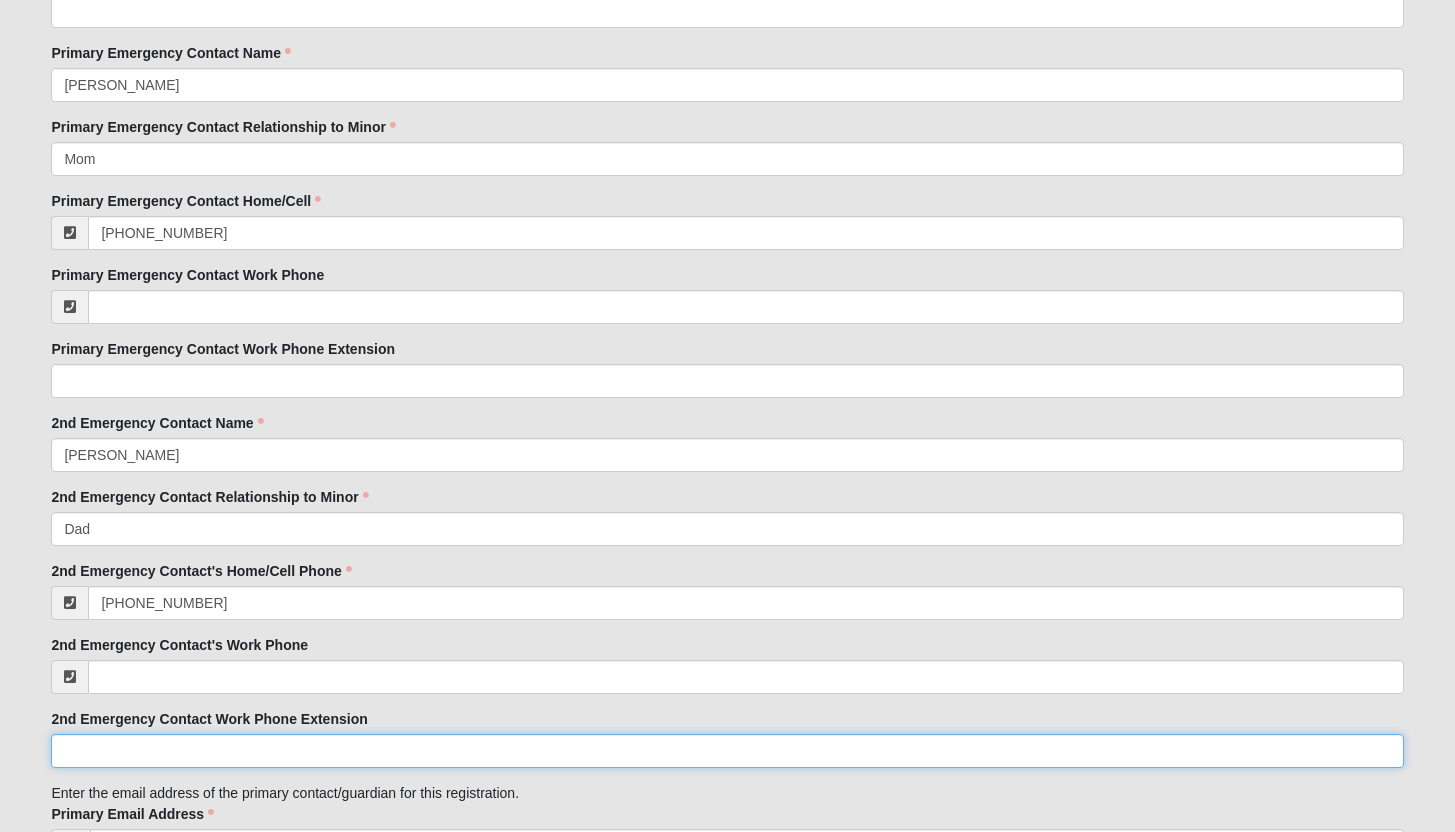 click on "2nd Emergency Contact Work Phone Extension" at bounding box center [727, 751] 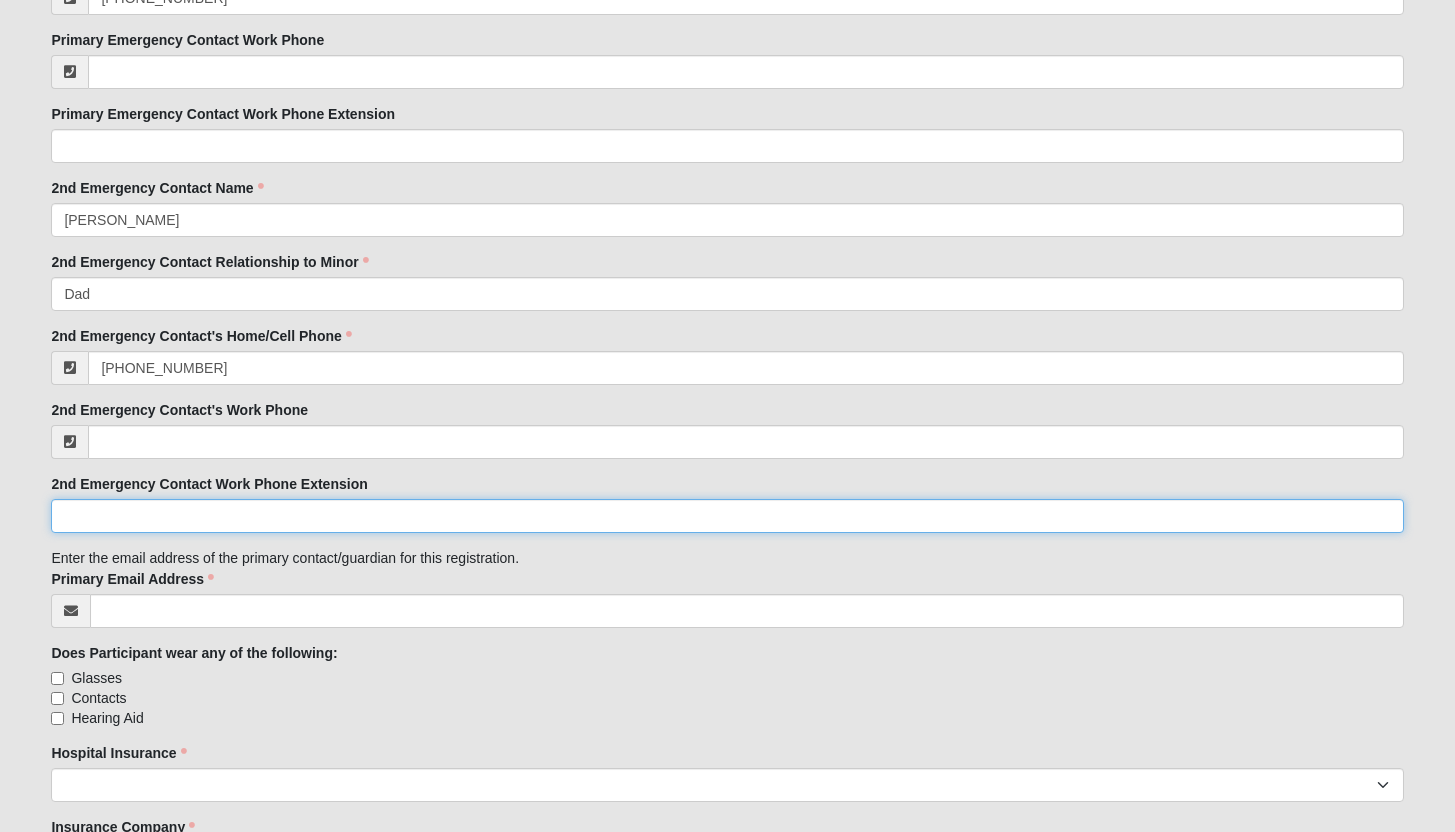 scroll, scrollTop: 2394, scrollLeft: 0, axis: vertical 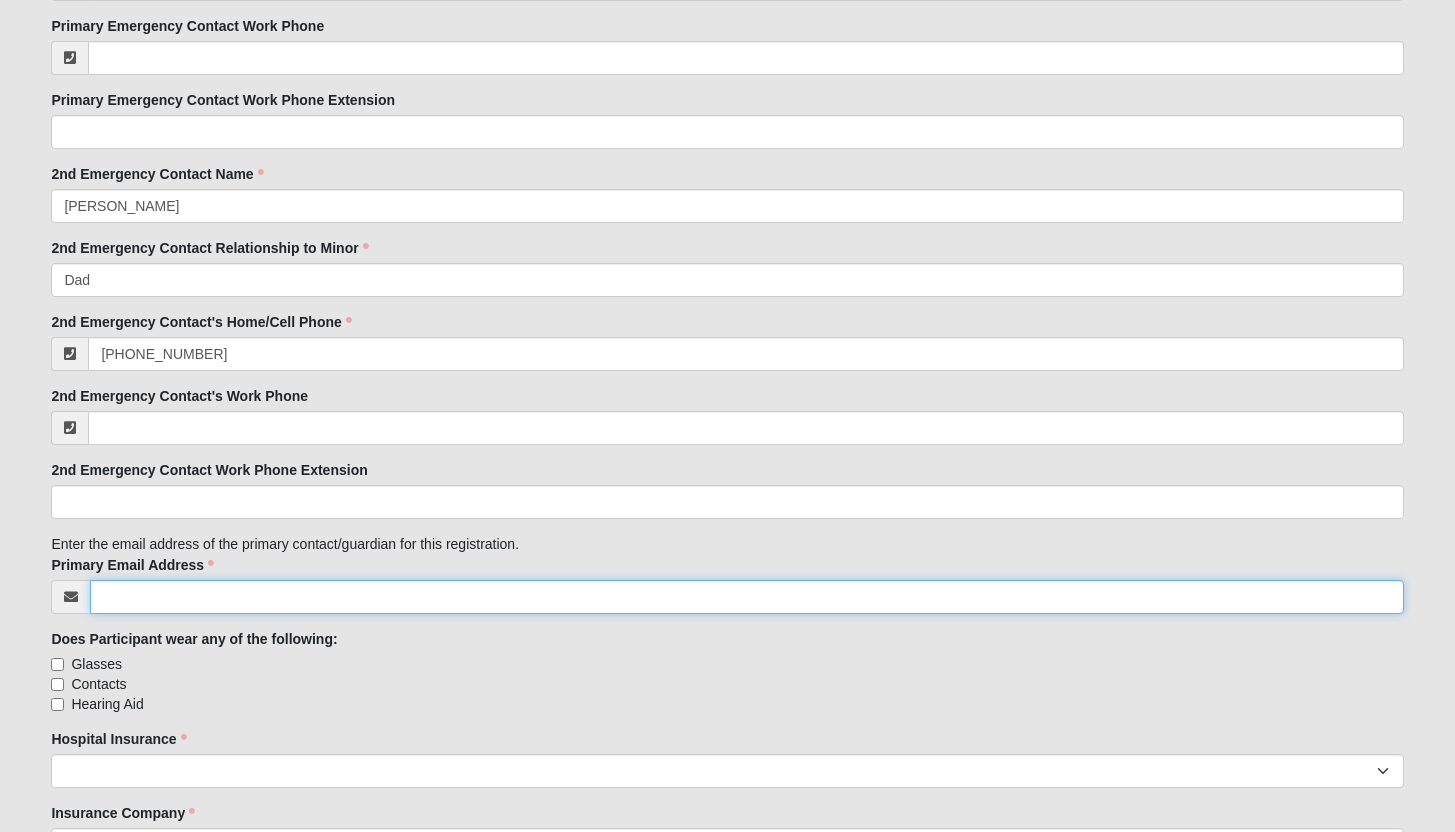 click on "Primary Email Address" at bounding box center (746, 597) 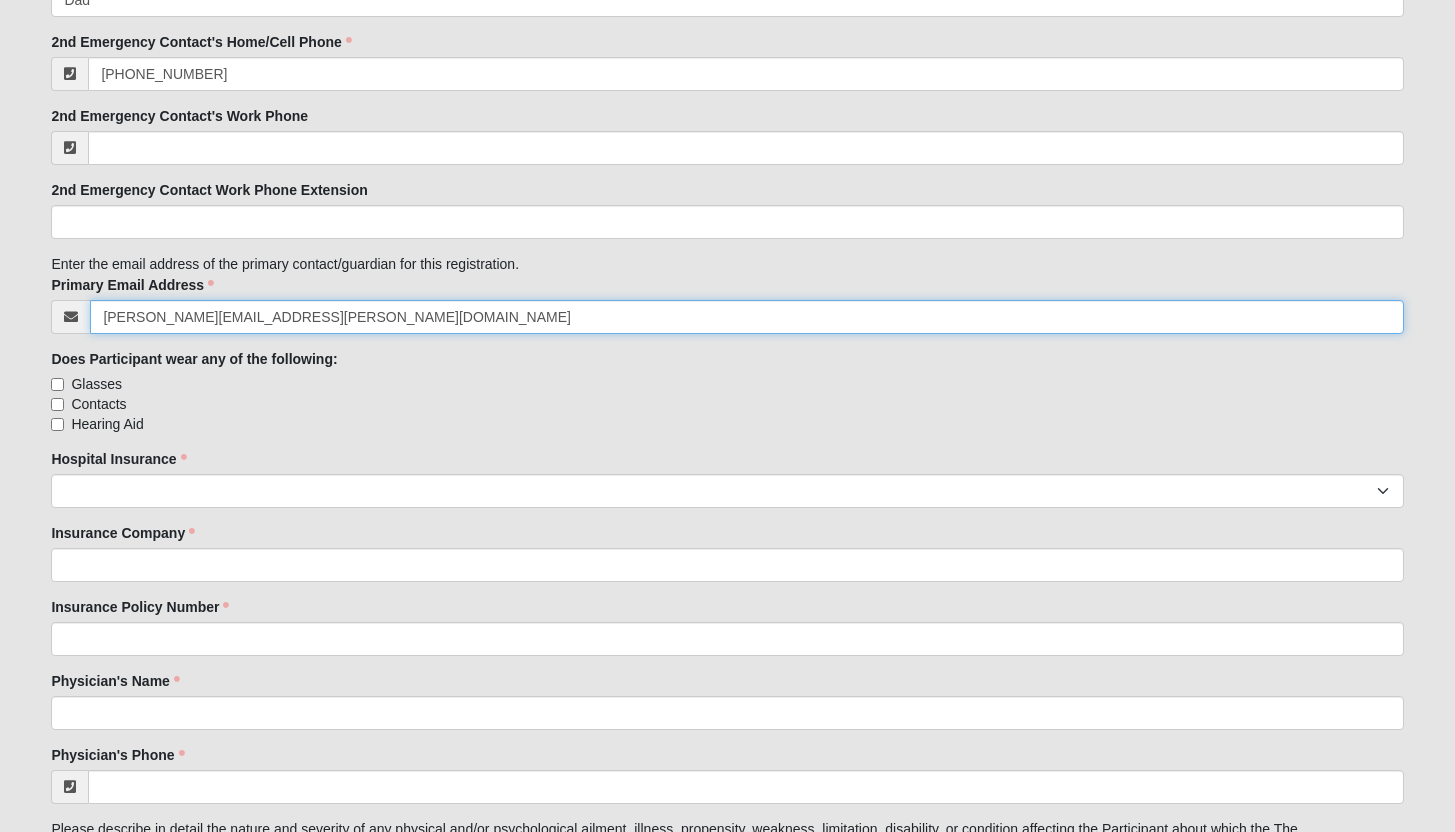 scroll, scrollTop: 2680, scrollLeft: 0, axis: vertical 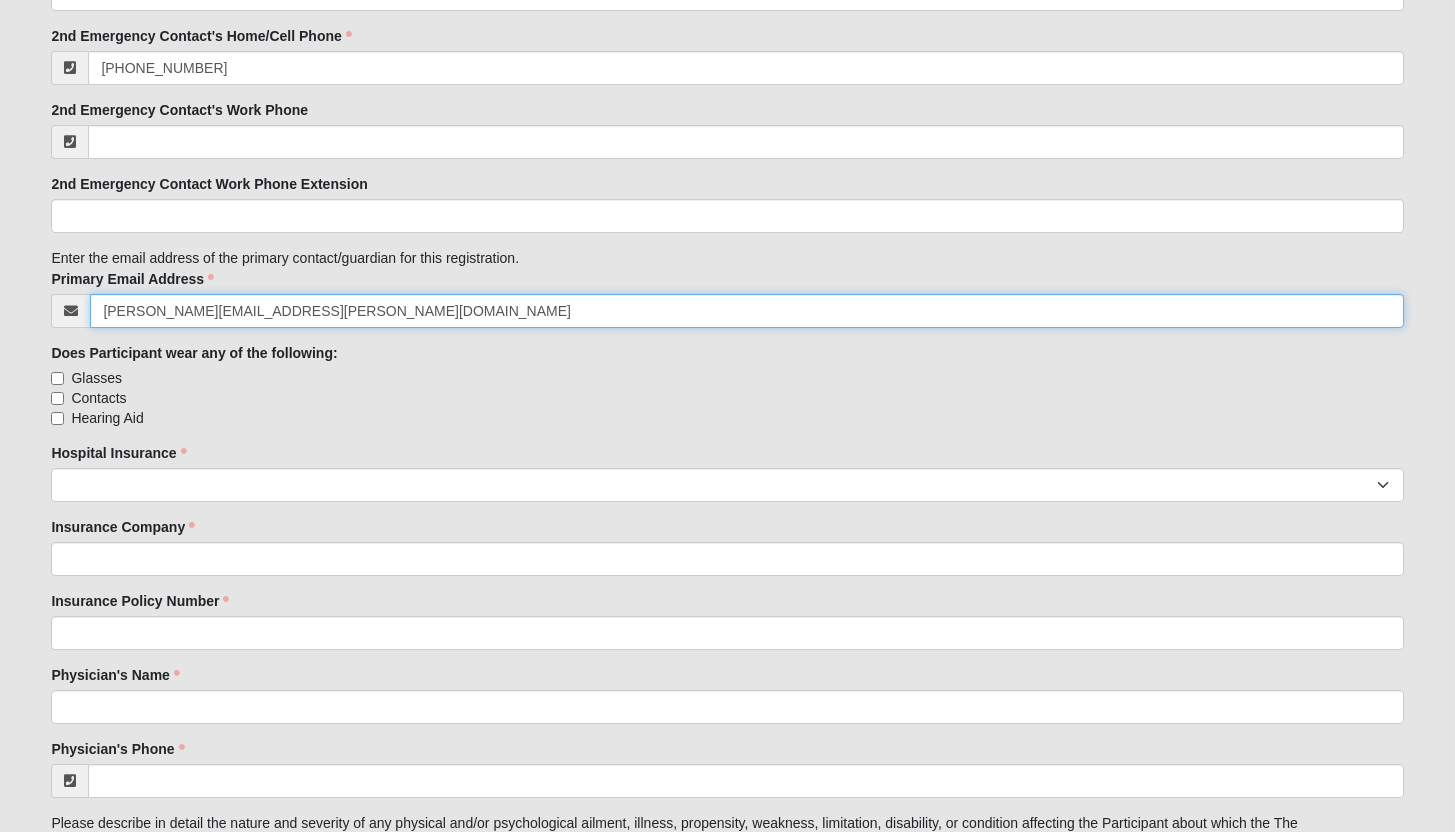type on "[PERSON_NAME][EMAIL_ADDRESS][PERSON_NAME][DOMAIN_NAME]" 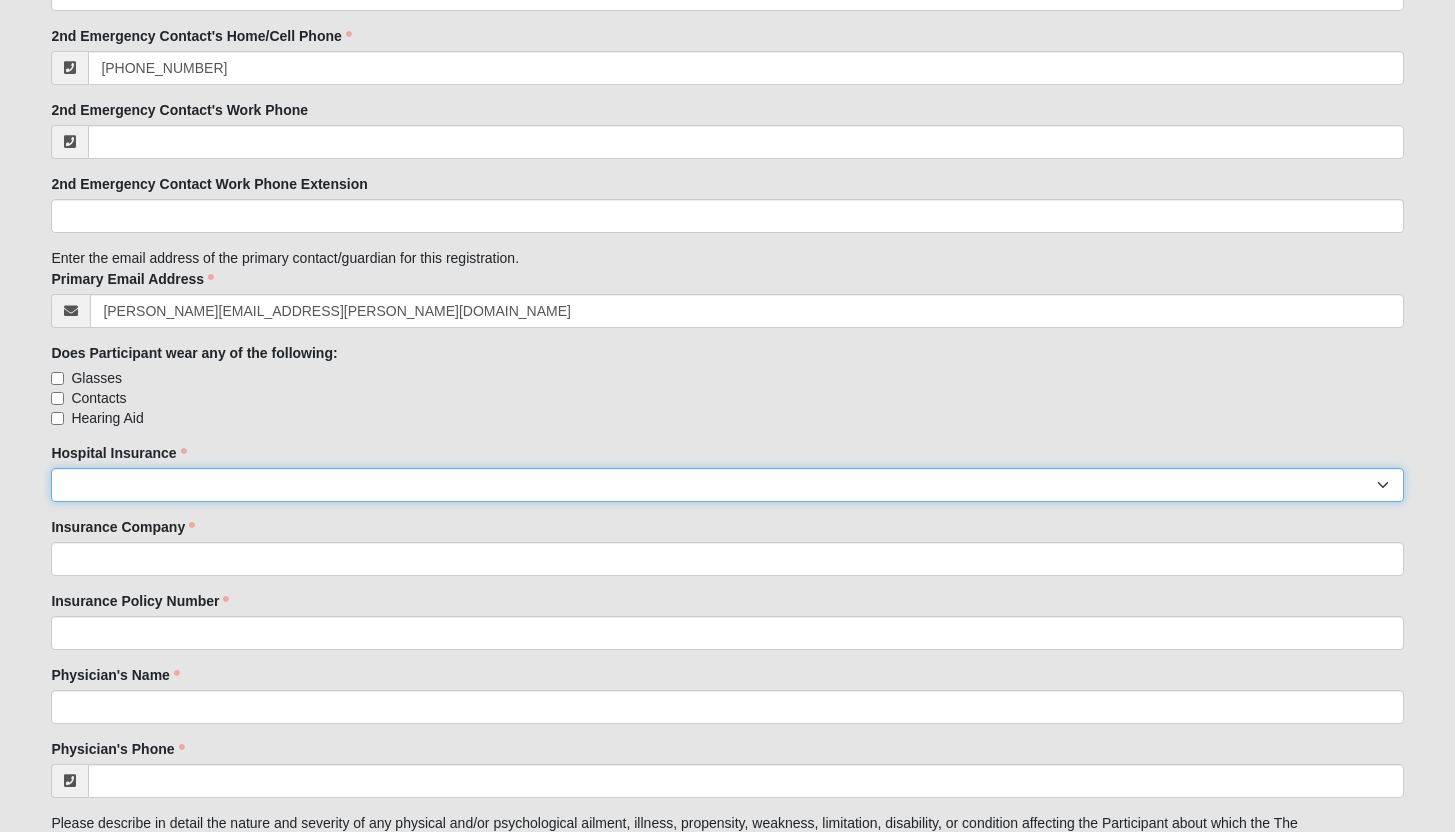 click on "Yes
No" at bounding box center [727, 485] 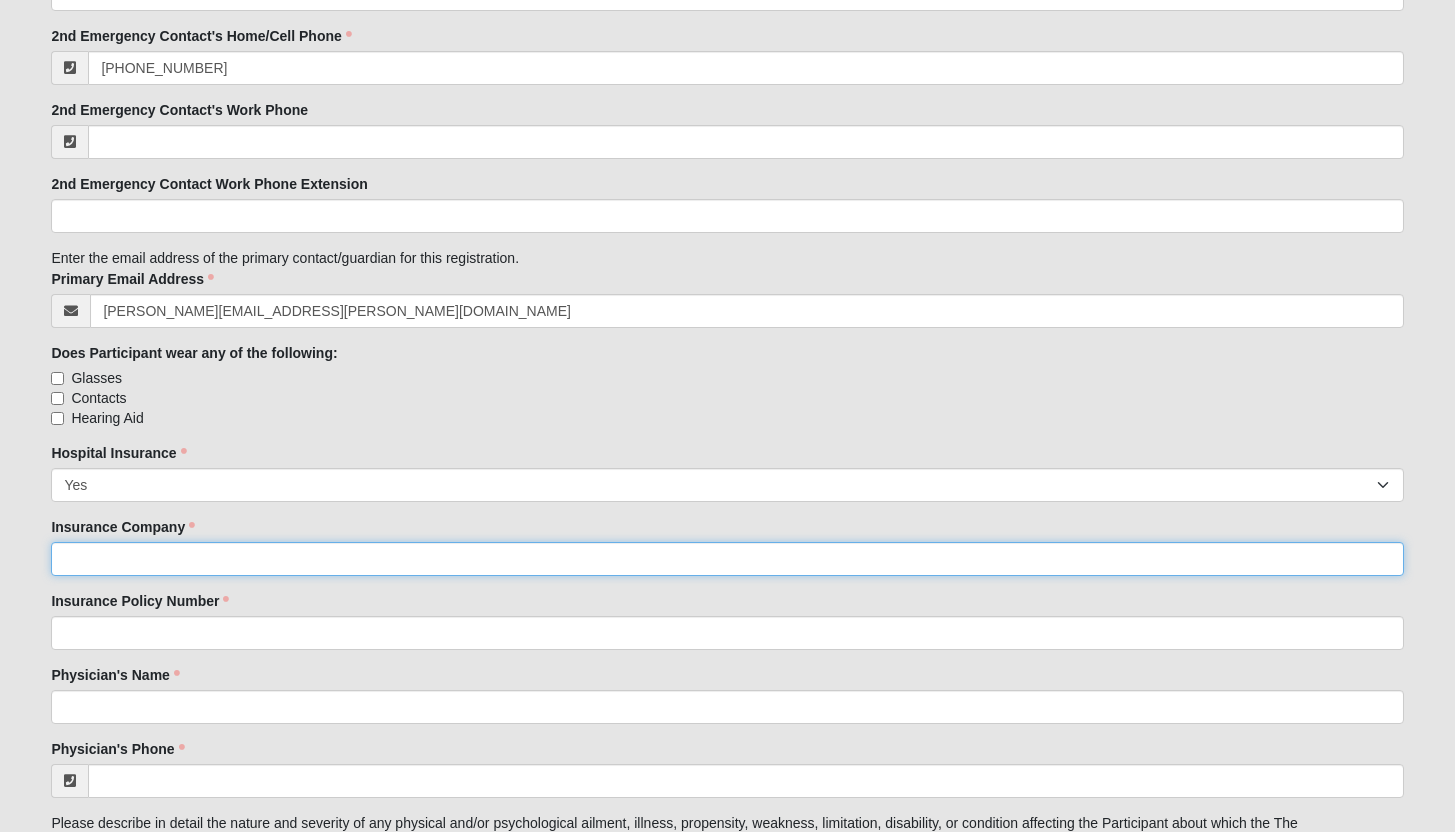 click on "Insurance Company" at bounding box center [727, 559] 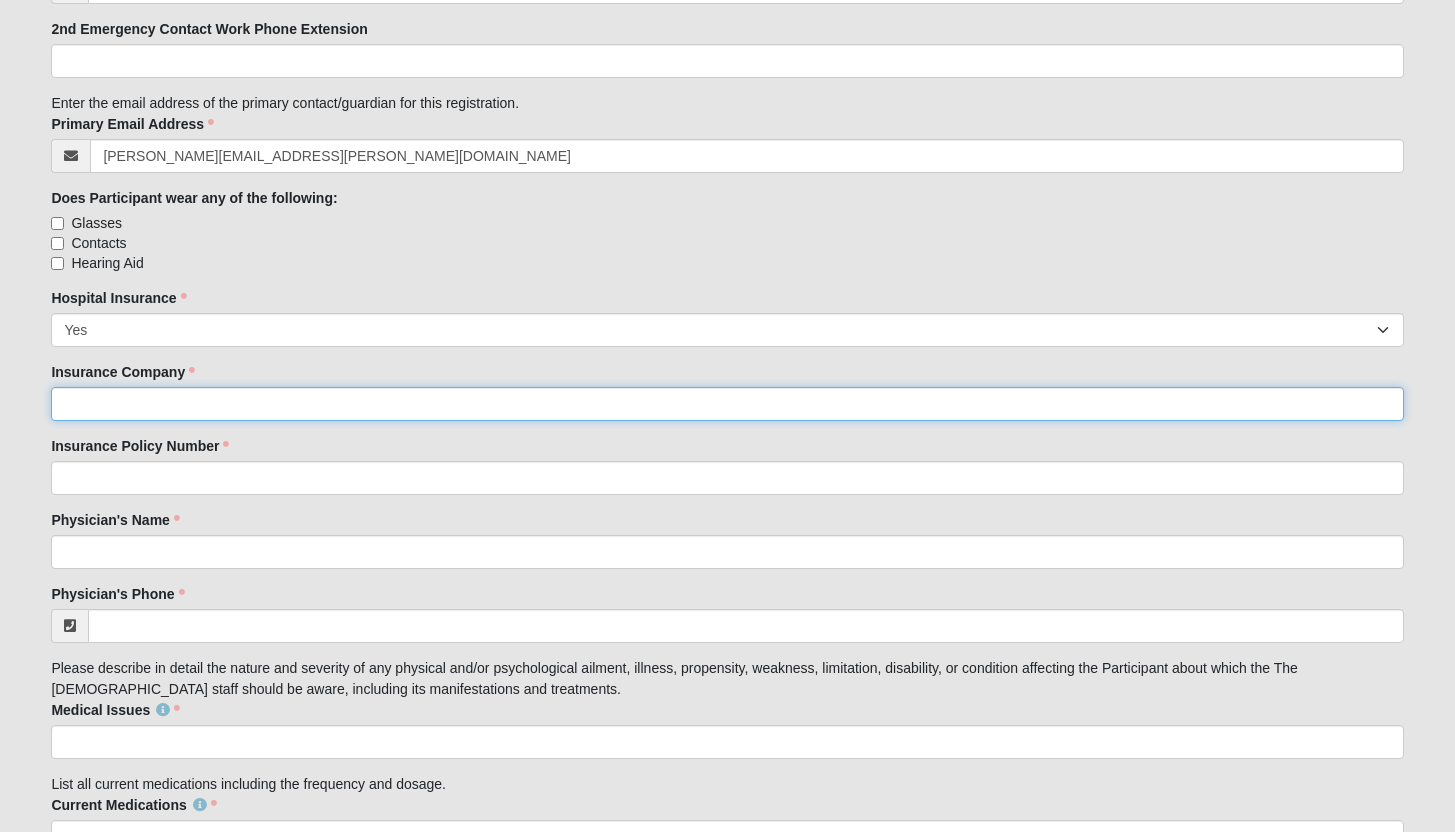 scroll, scrollTop: 2836, scrollLeft: 0, axis: vertical 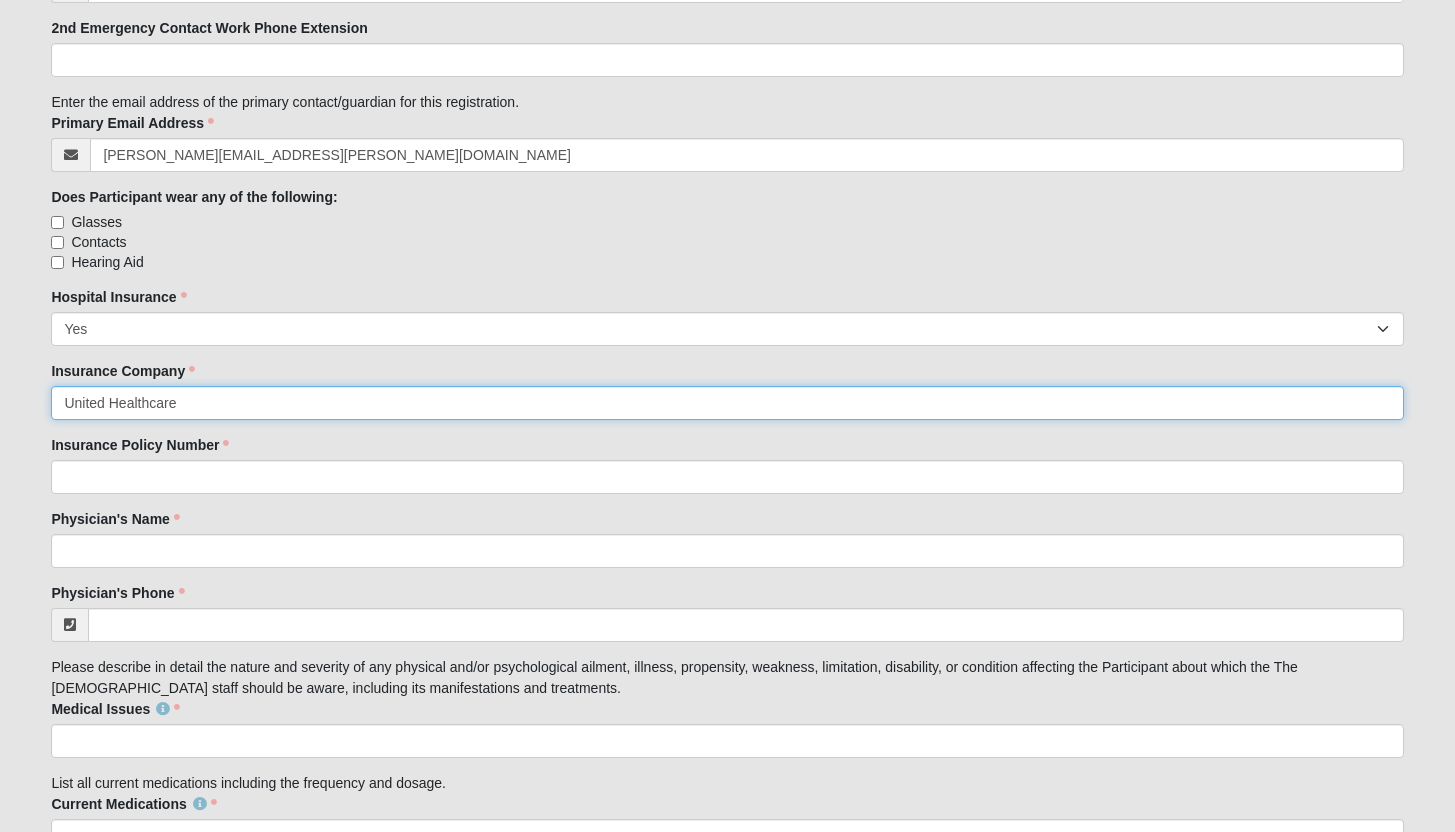 type on "United Healthcare" 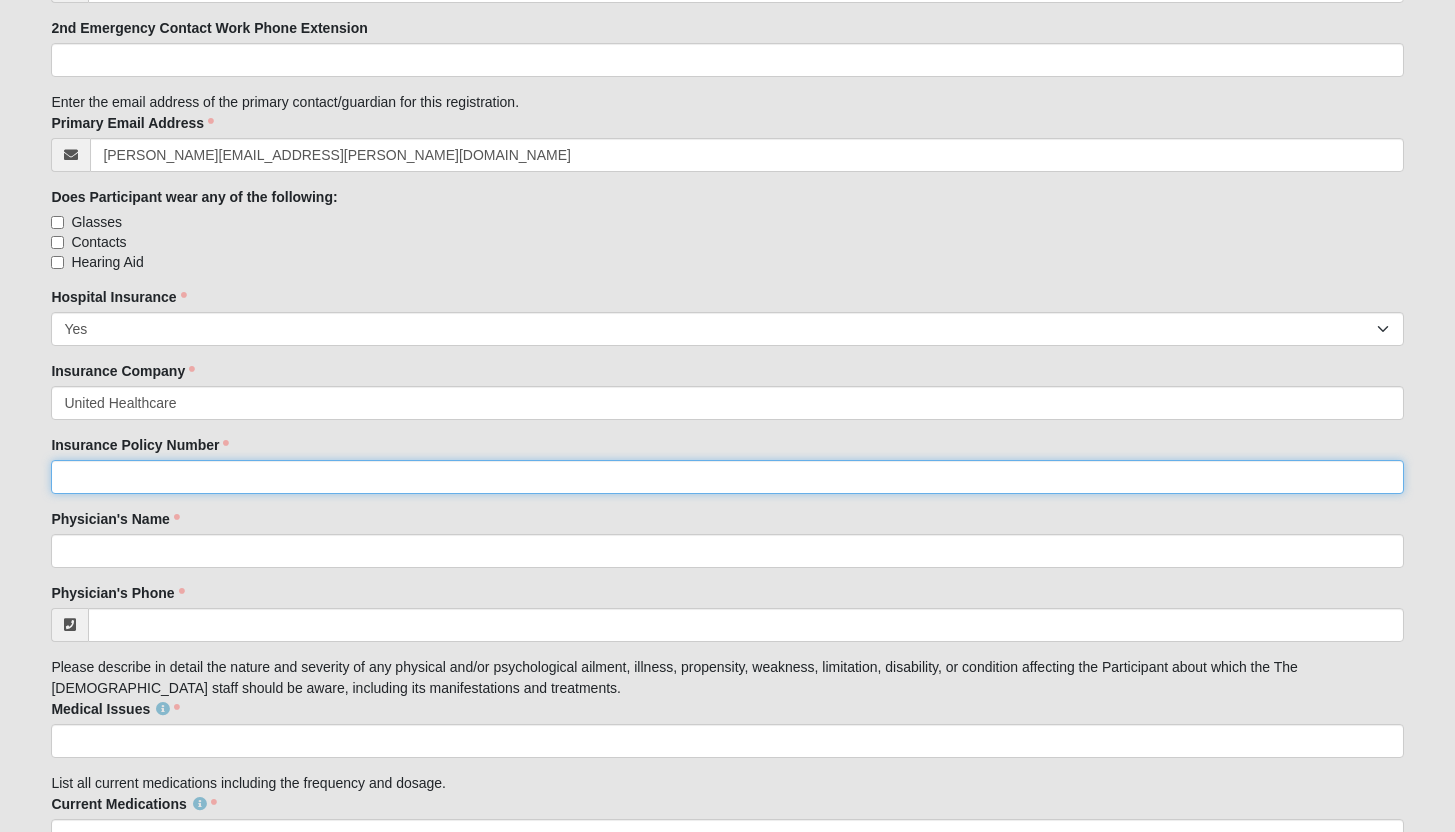 click on "Insurance Policy Number" at bounding box center [727, 477] 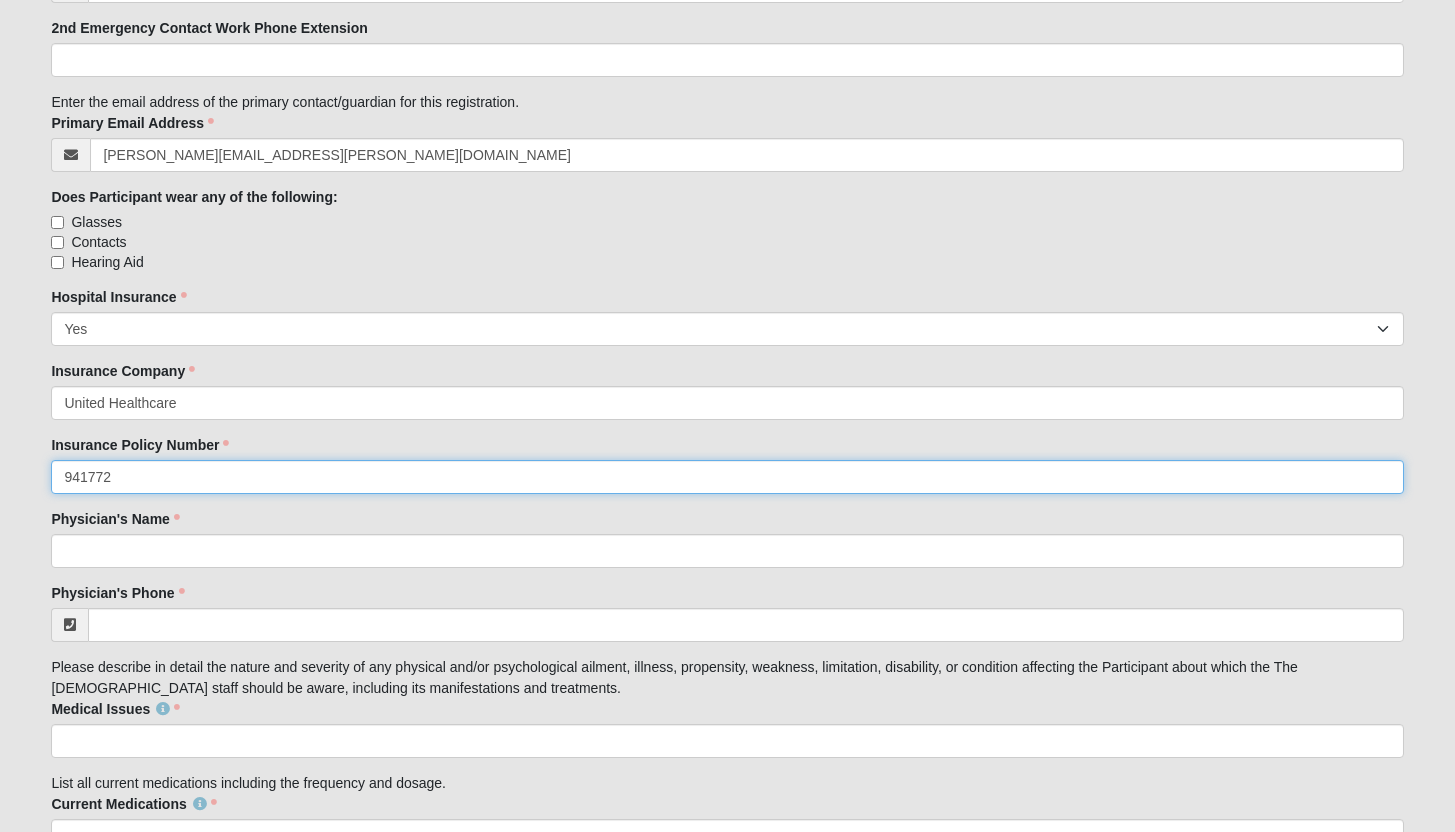 drag, startPoint x: 92, startPoint y: 471, endPoint x: 43, endPoint y: 472, distance: 49.010204 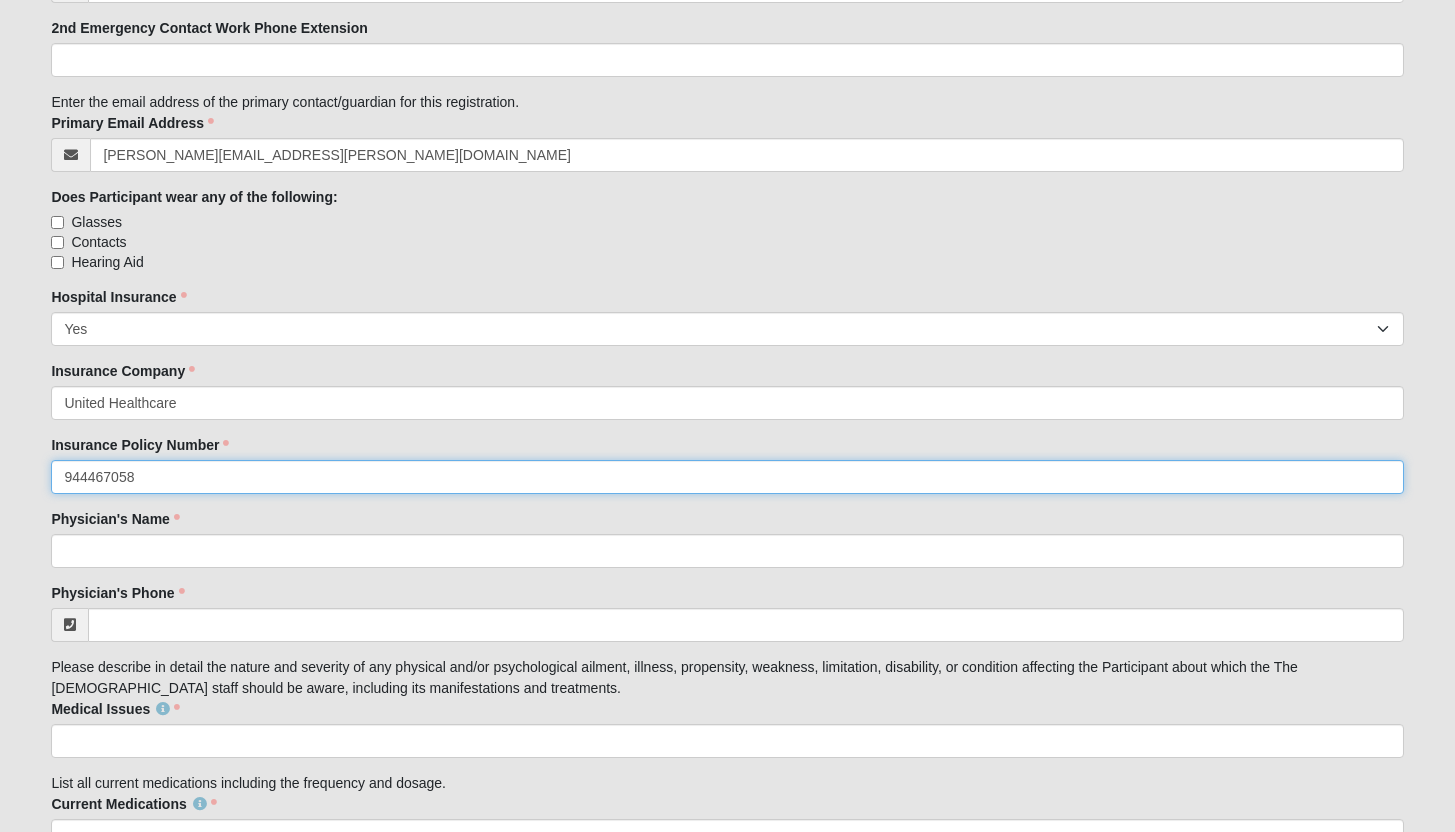 type on "944467058" 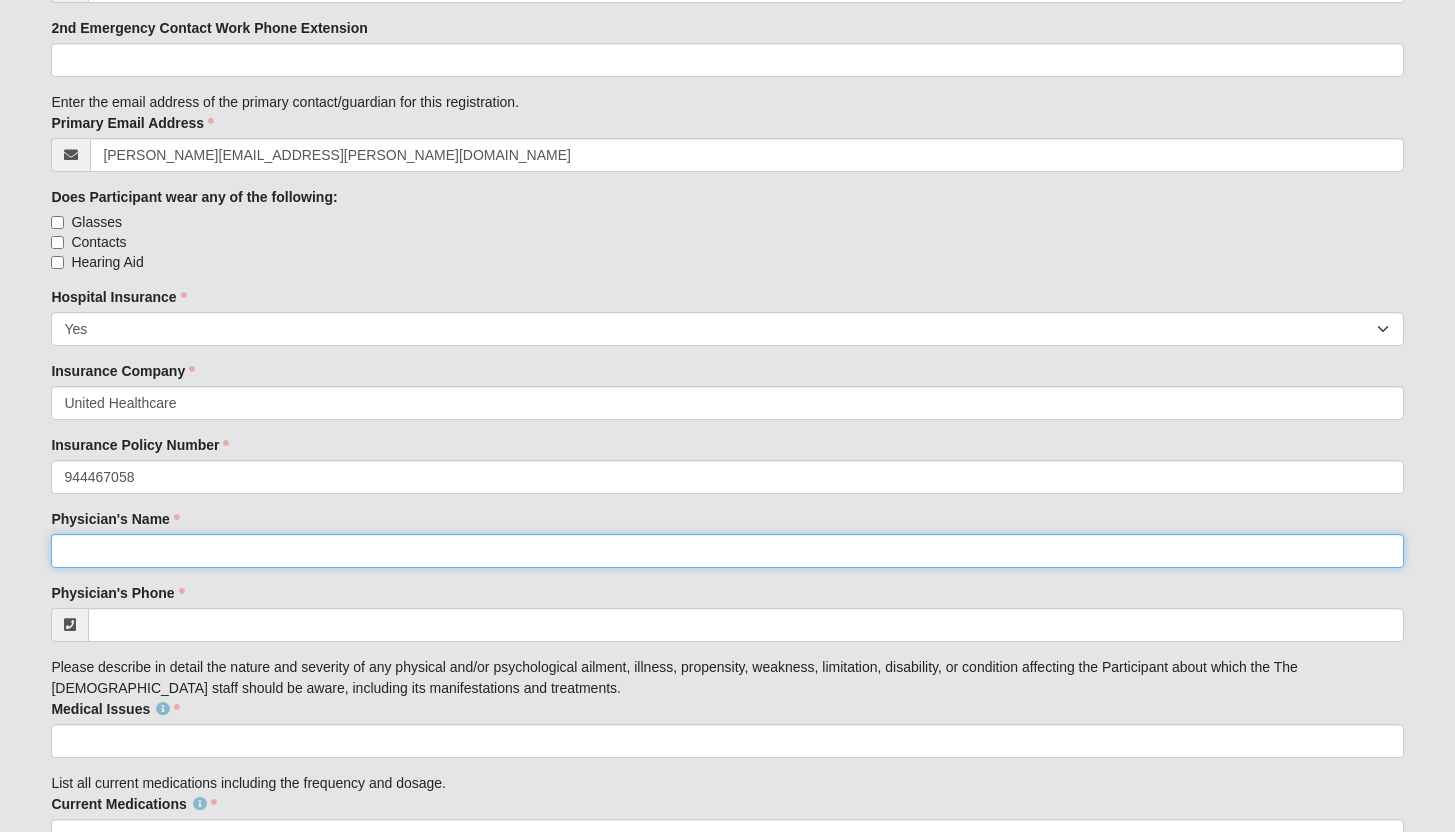 click on "Physician's Name" at bounding box center (727, 551) 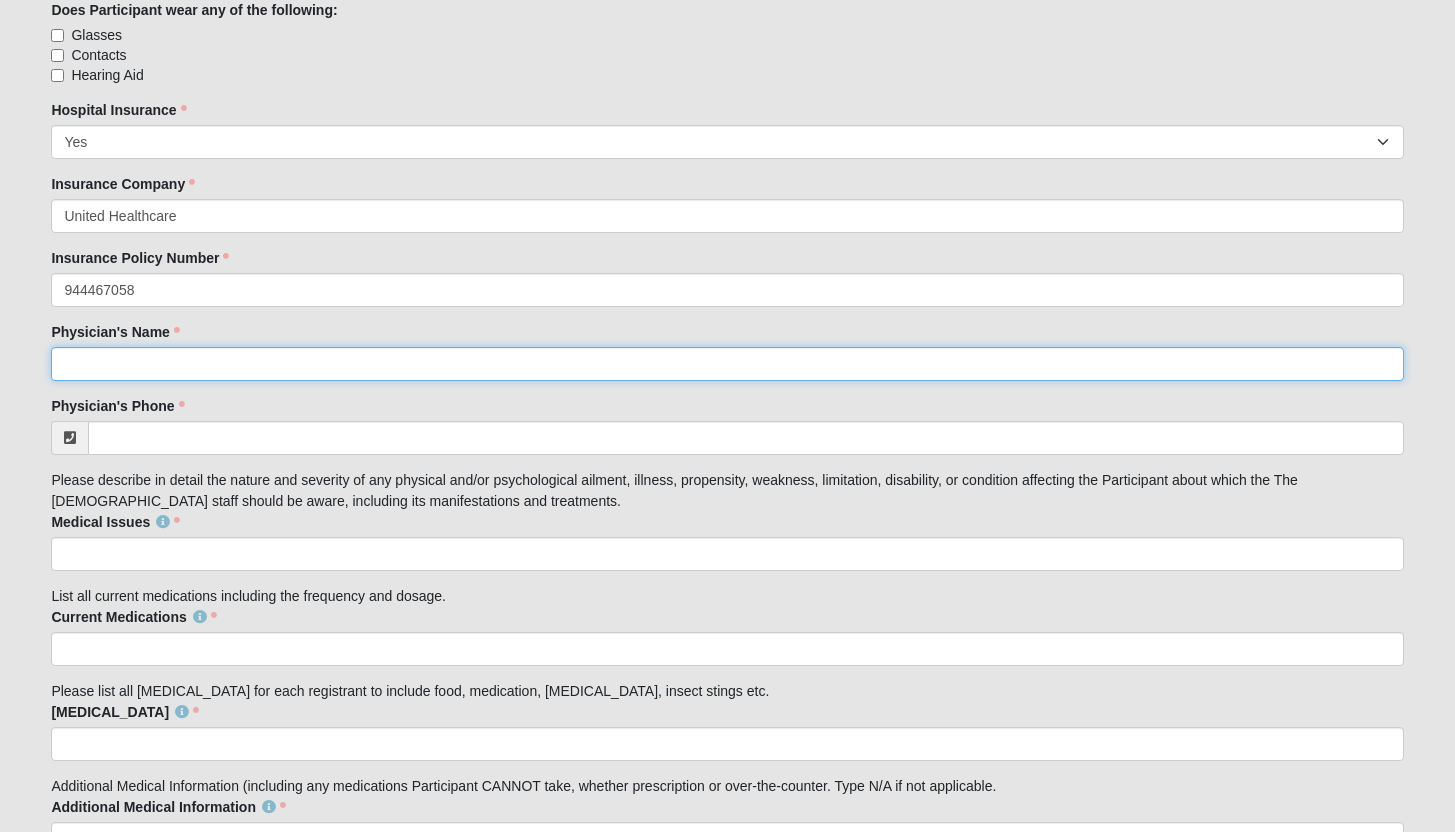 scroll, scrollTop: 3018, scrollLeft: 0, axis: vertical 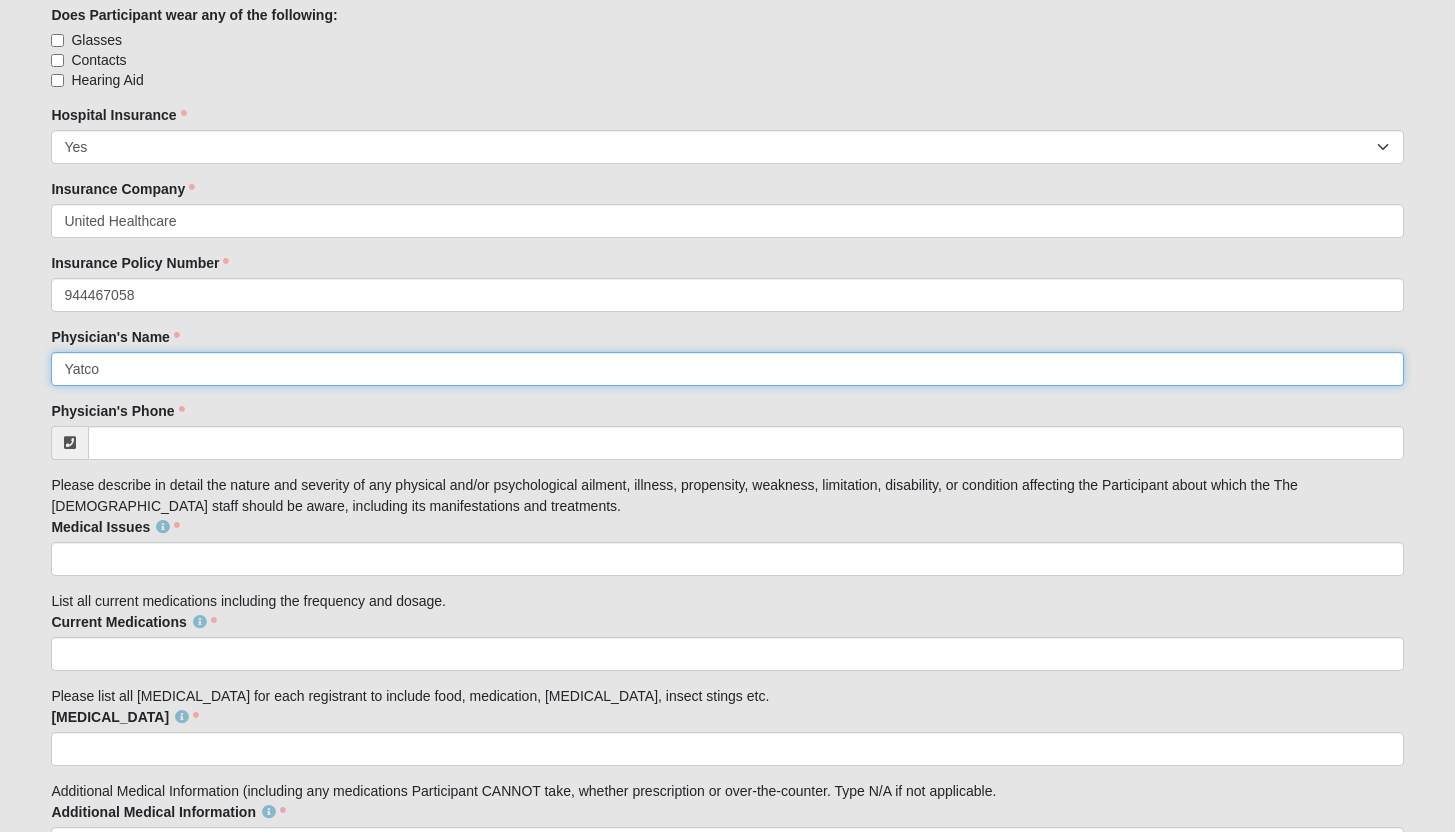 type on "Yatco" 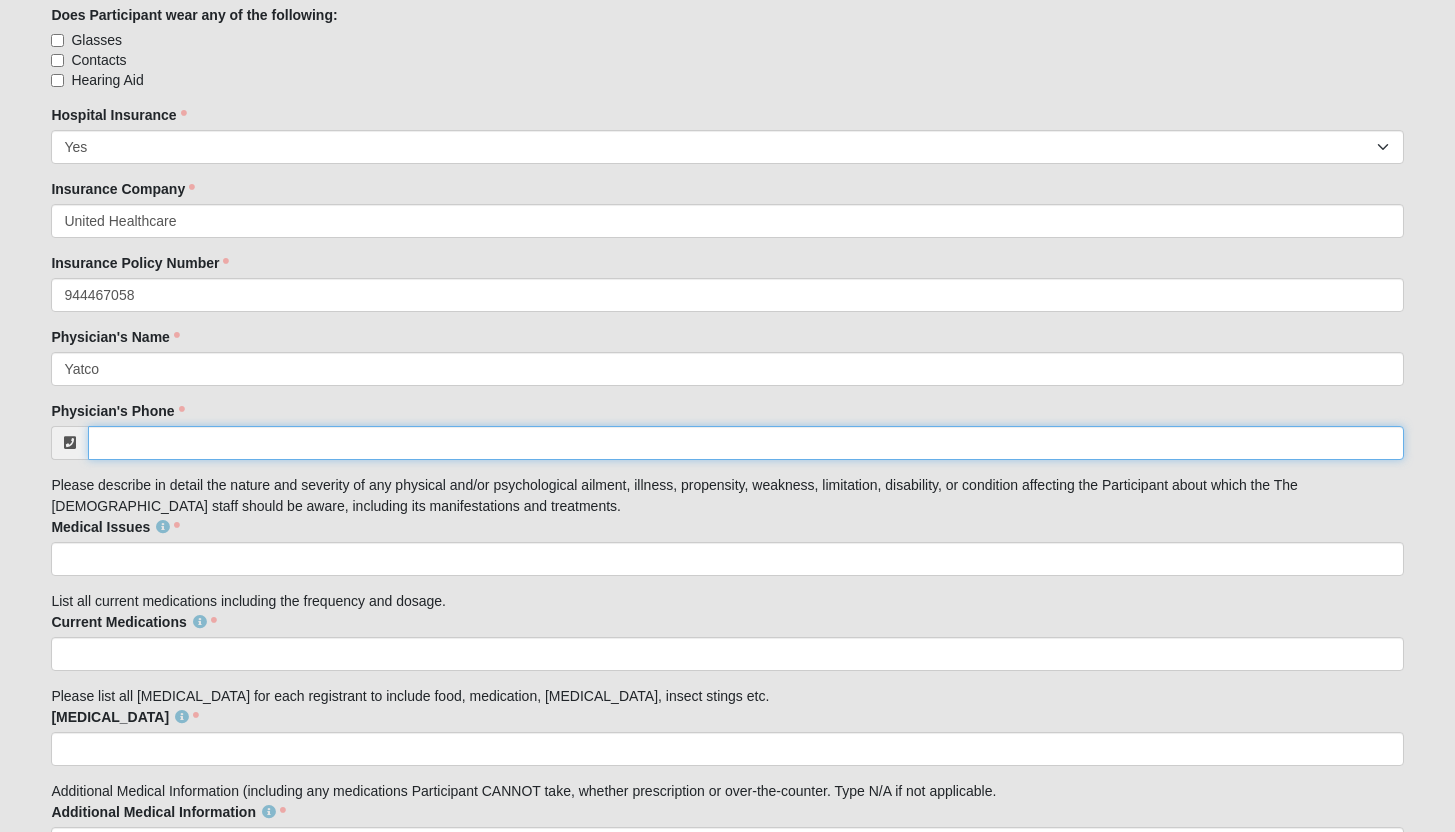 click on "Physician's Phone" at bounding box center [745, 443] 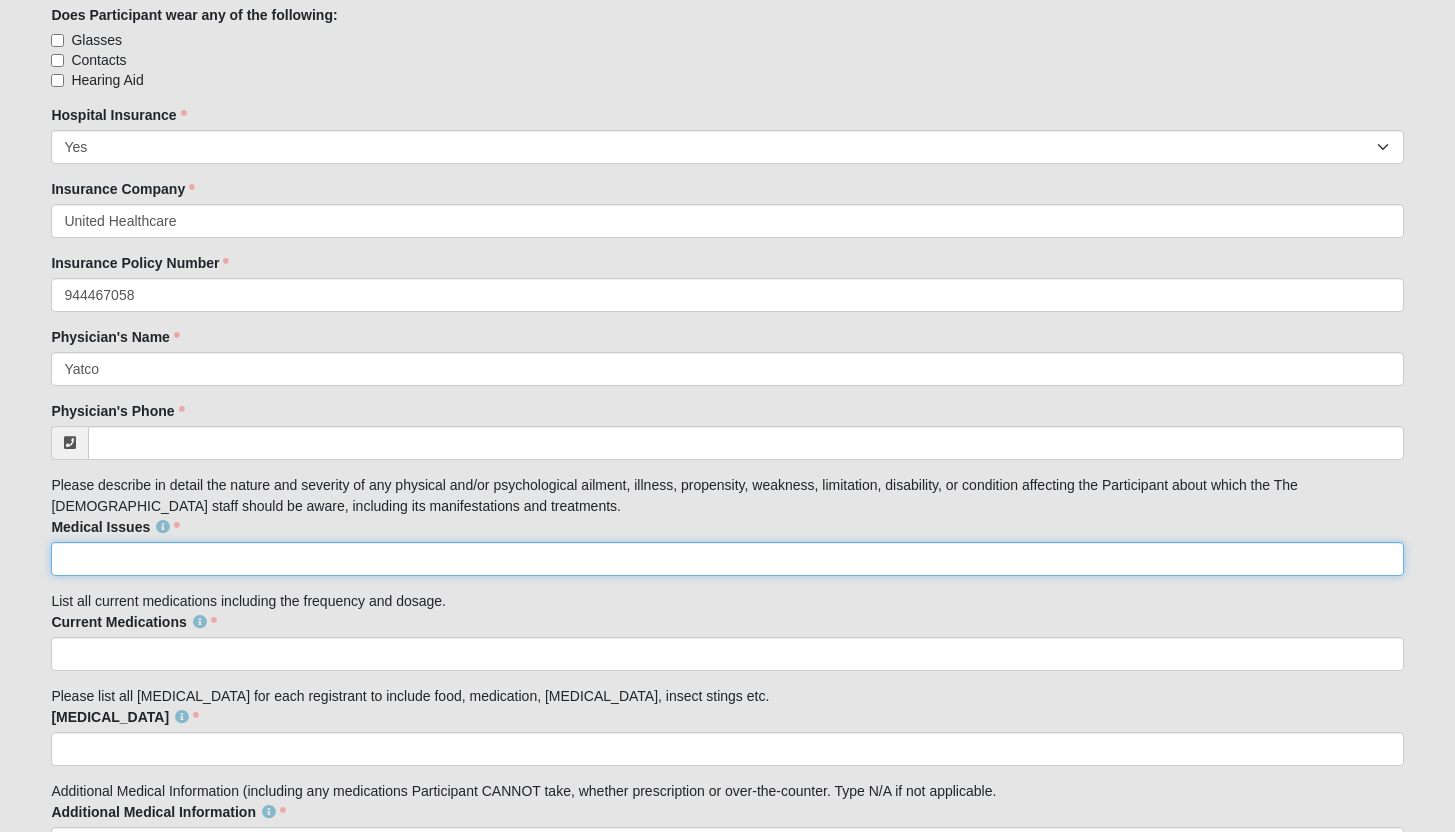 click on "Medical Issues" at bounding box center (727, 559) 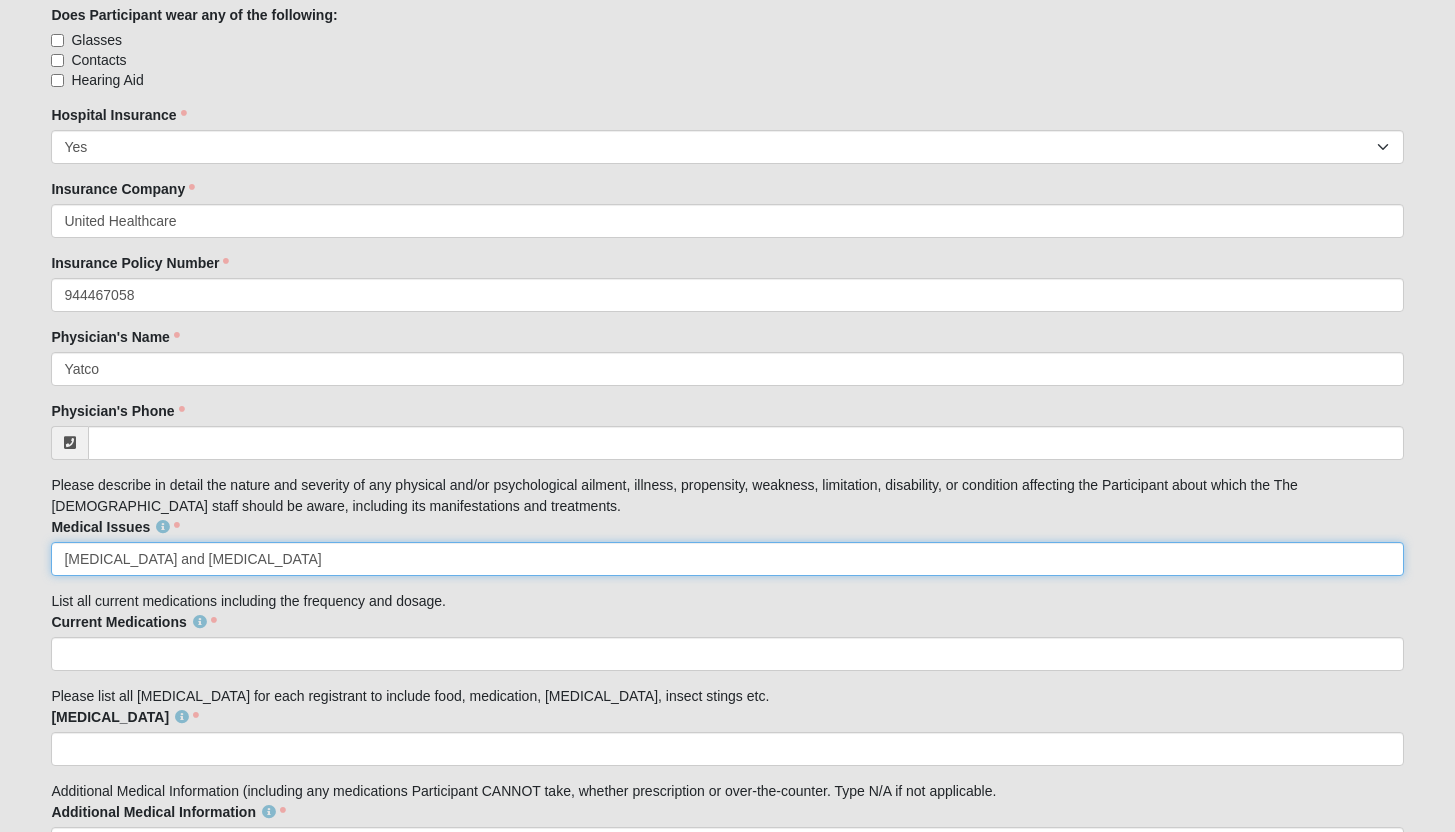 type on "[MEDICAL_DATA] and [MEDICAL_DATA]" 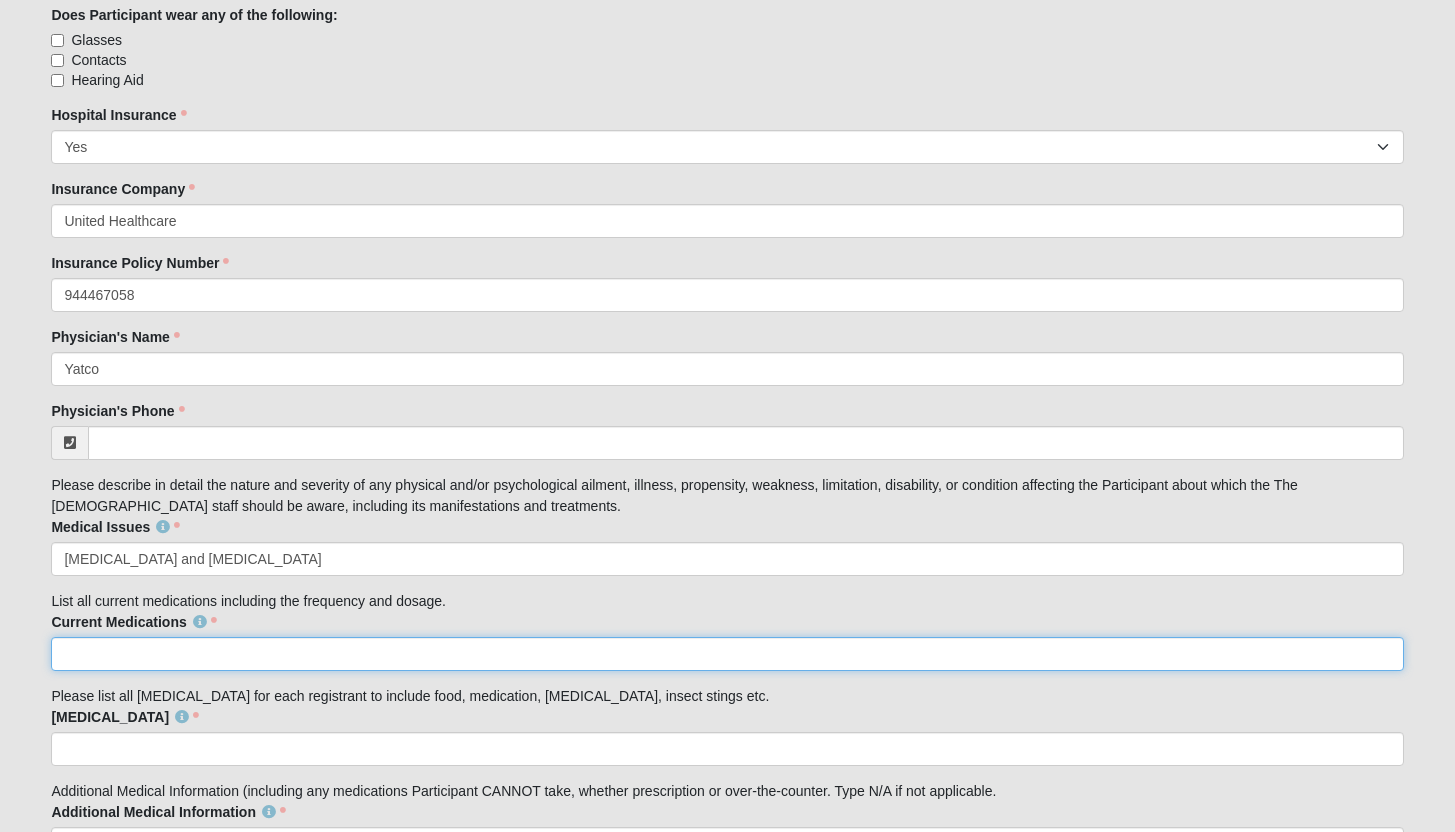click on "Current Medications" at bounding box center [727, 654] 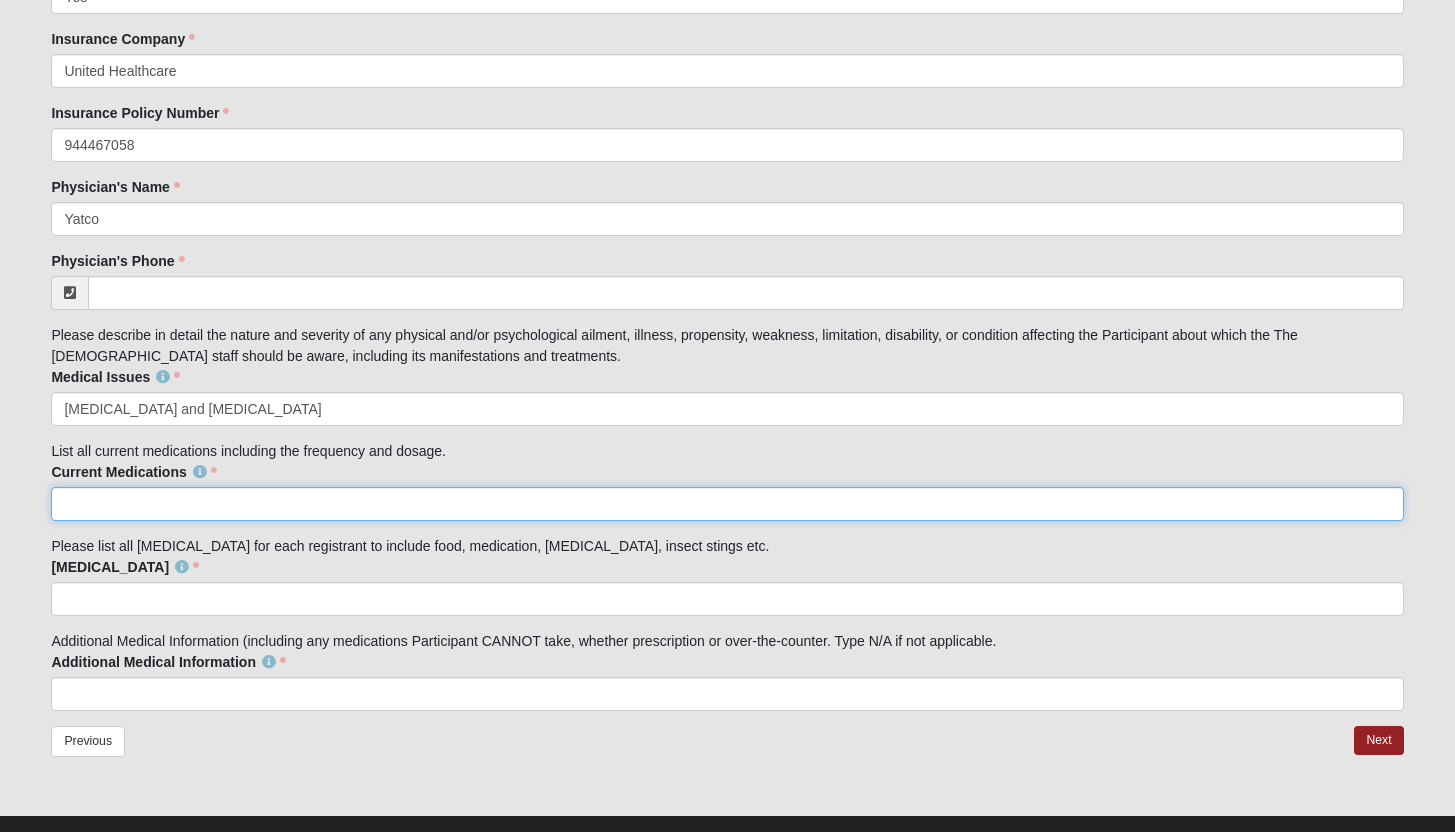 scroll, scrollTop: 3185, scrollLeft: 0, axis: vertical 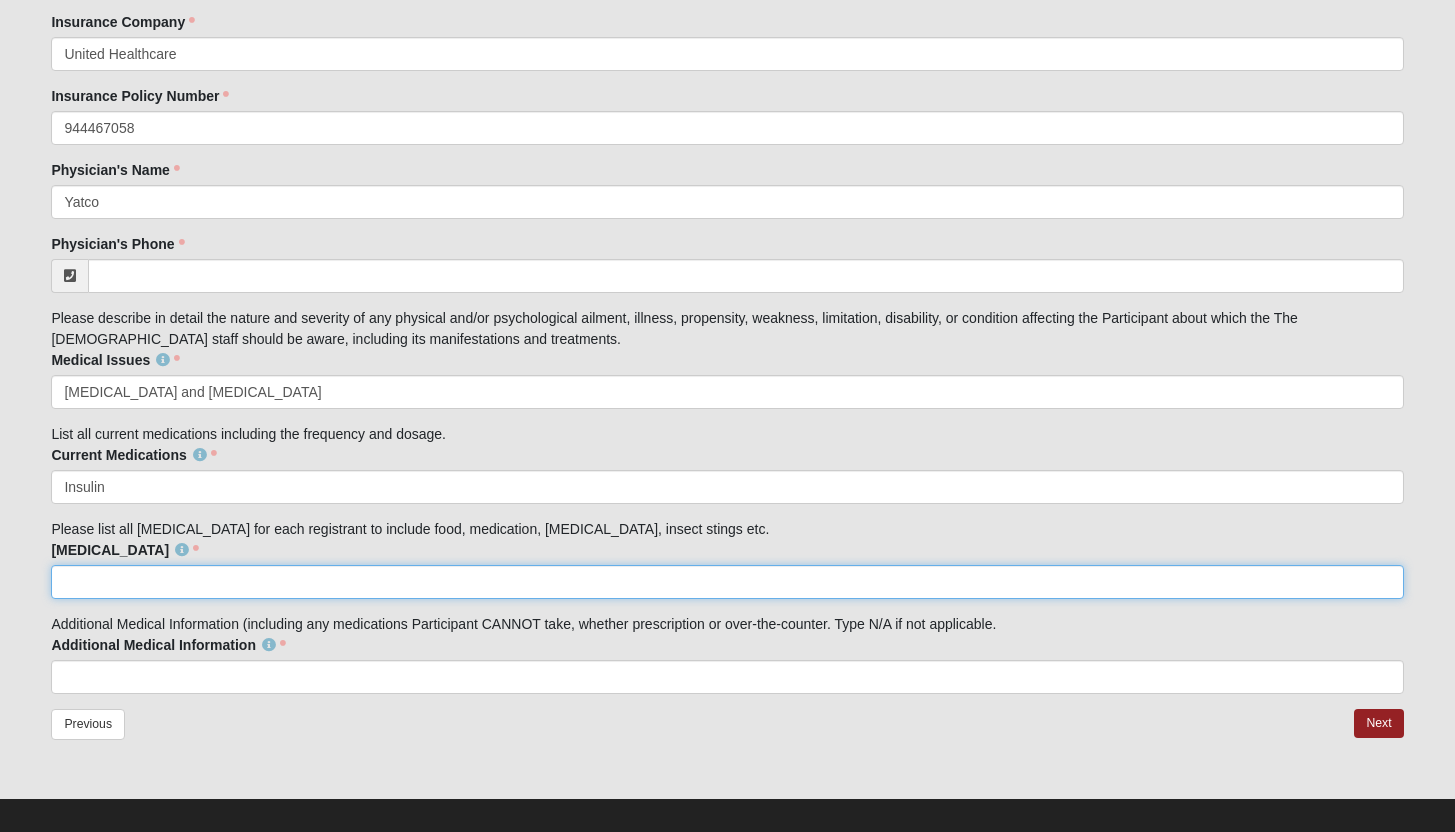 click on "[MEDICAL_DATA]" at bounding box center [727, 582] 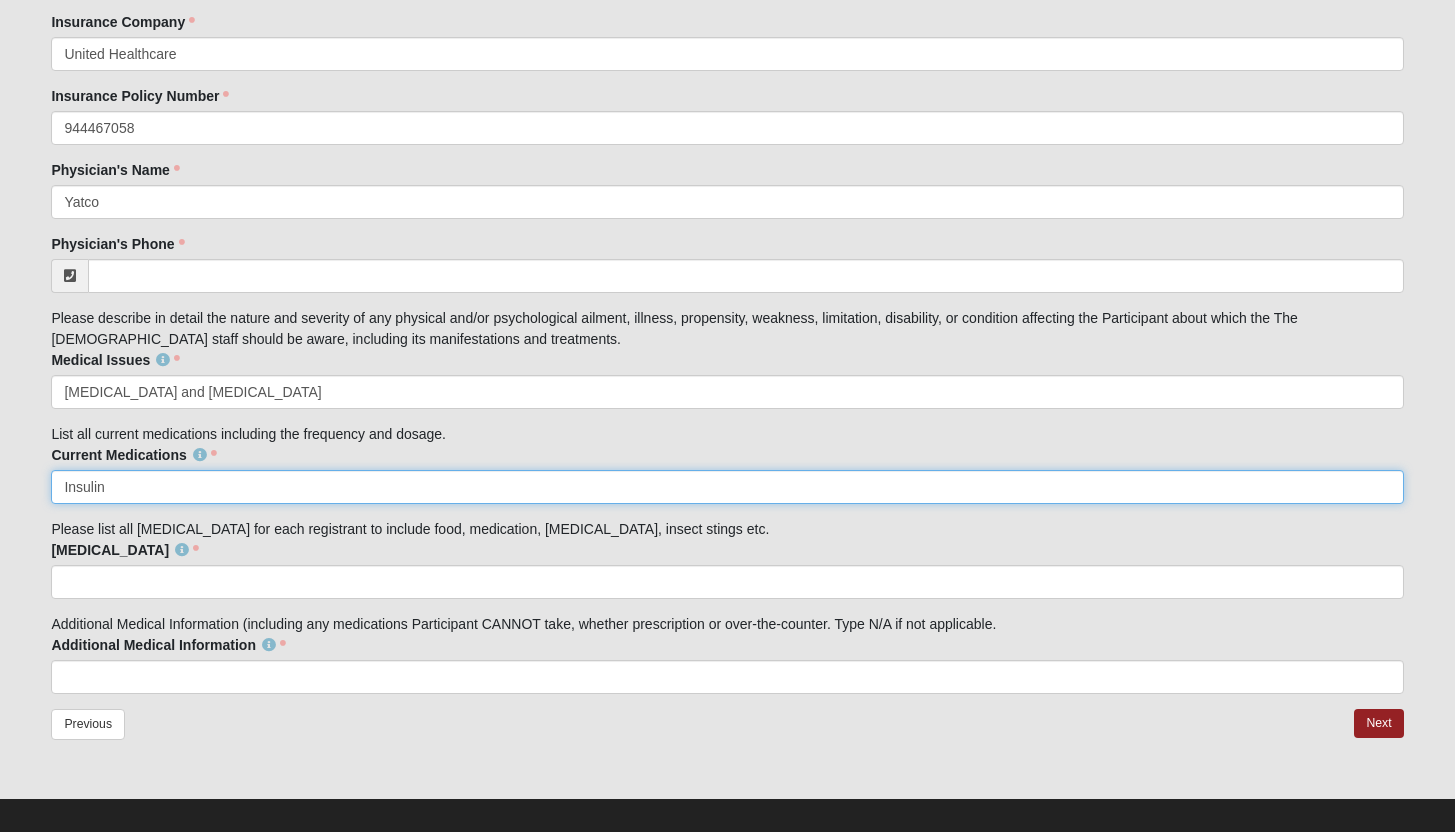 click on "Insulin" at bounding box center [727, 487] 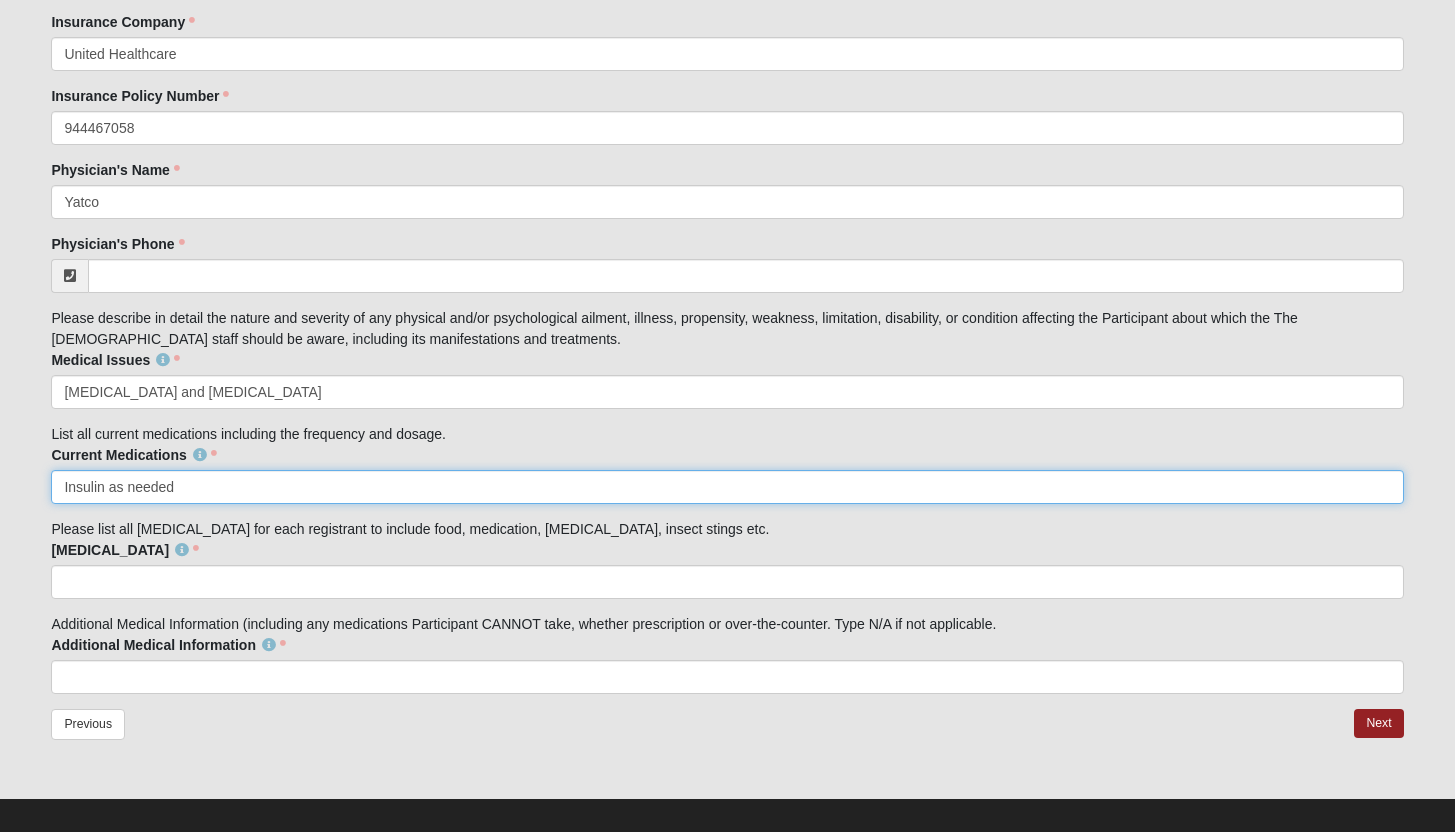 type on "Insulin as needed" 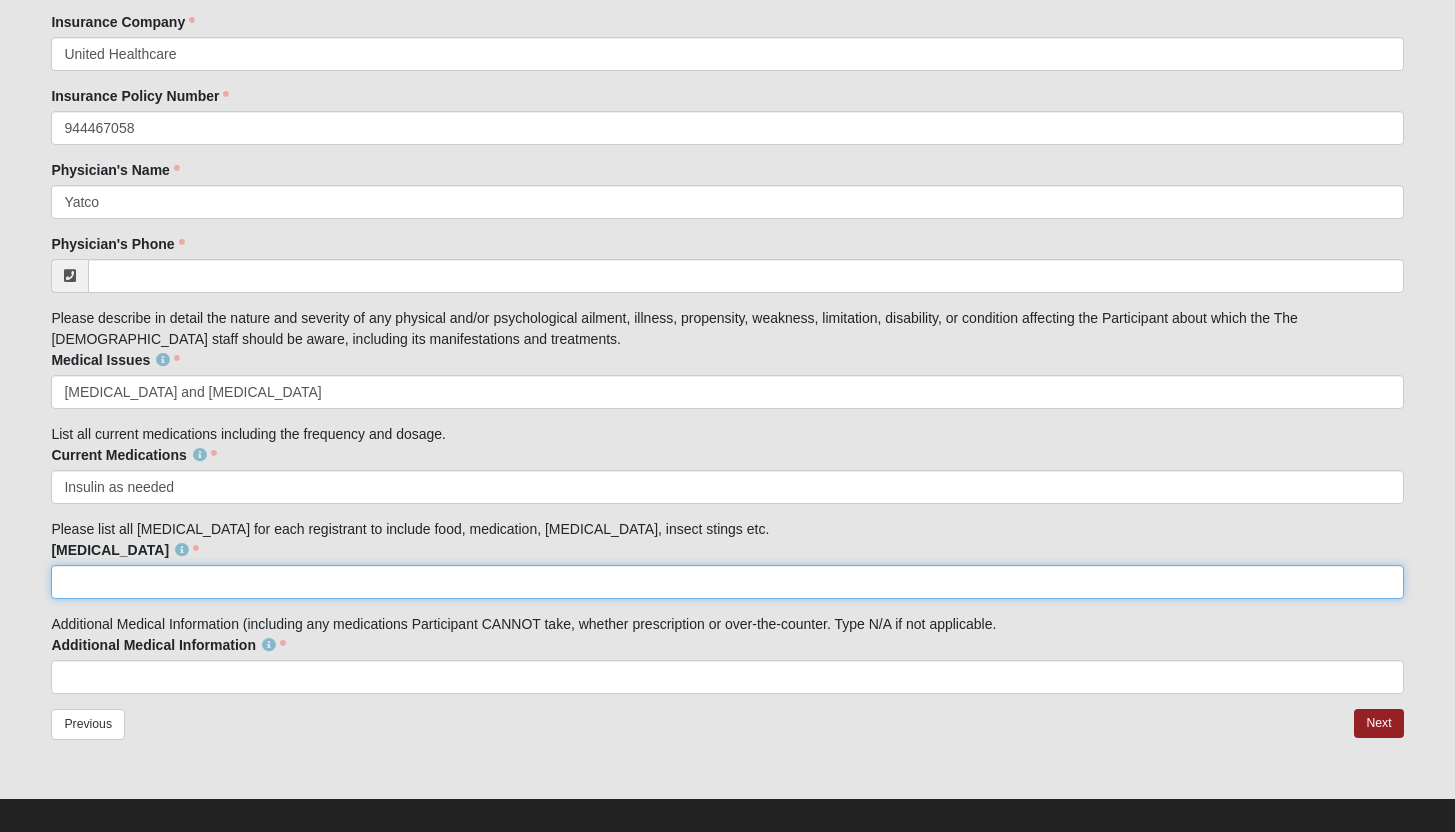 click on "[MEDICAL_DATA]" at bounding box center (727, 582) 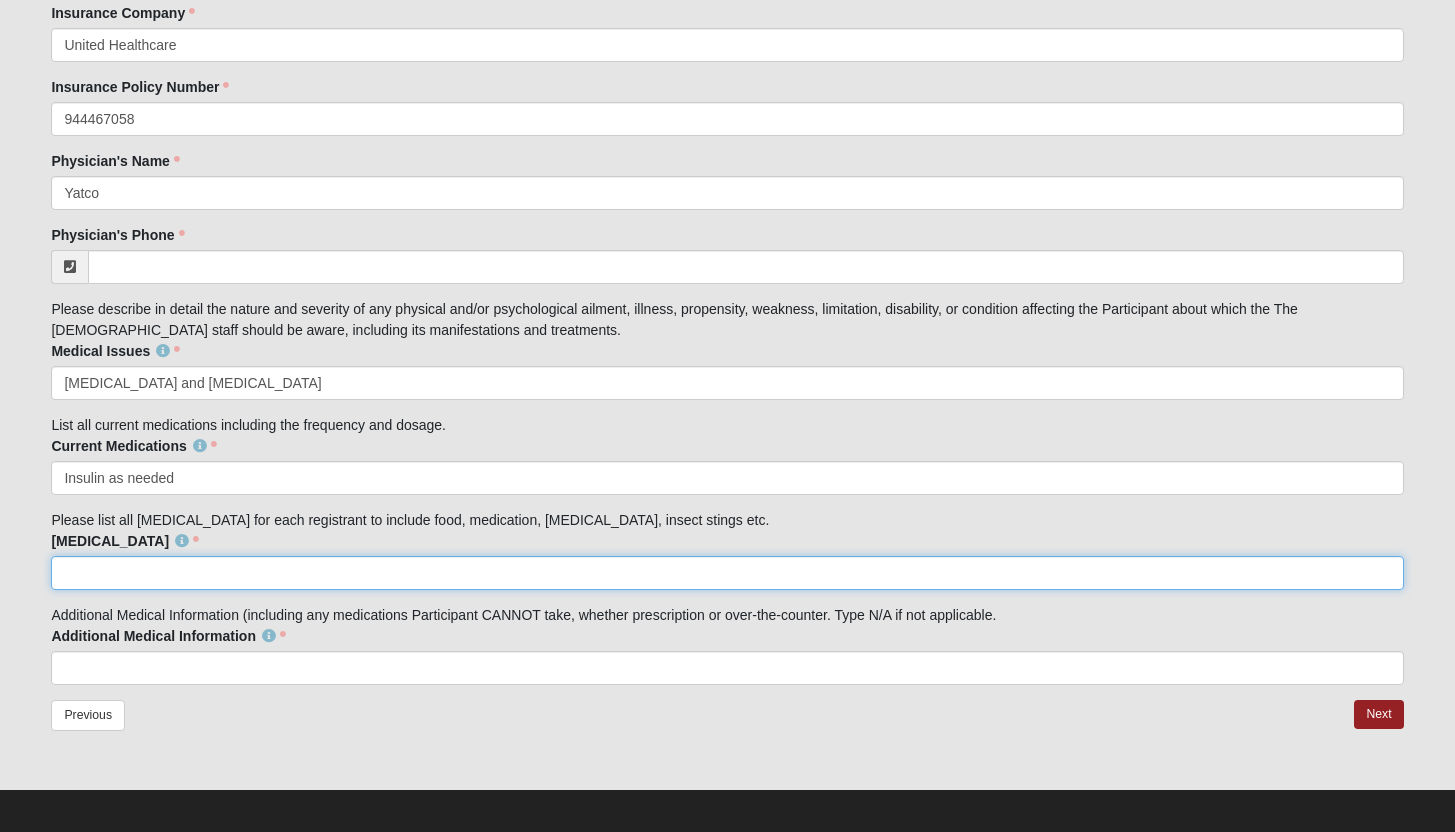 scroll, scrollTop: 3203, scrollLeft: 0, axis: vertical 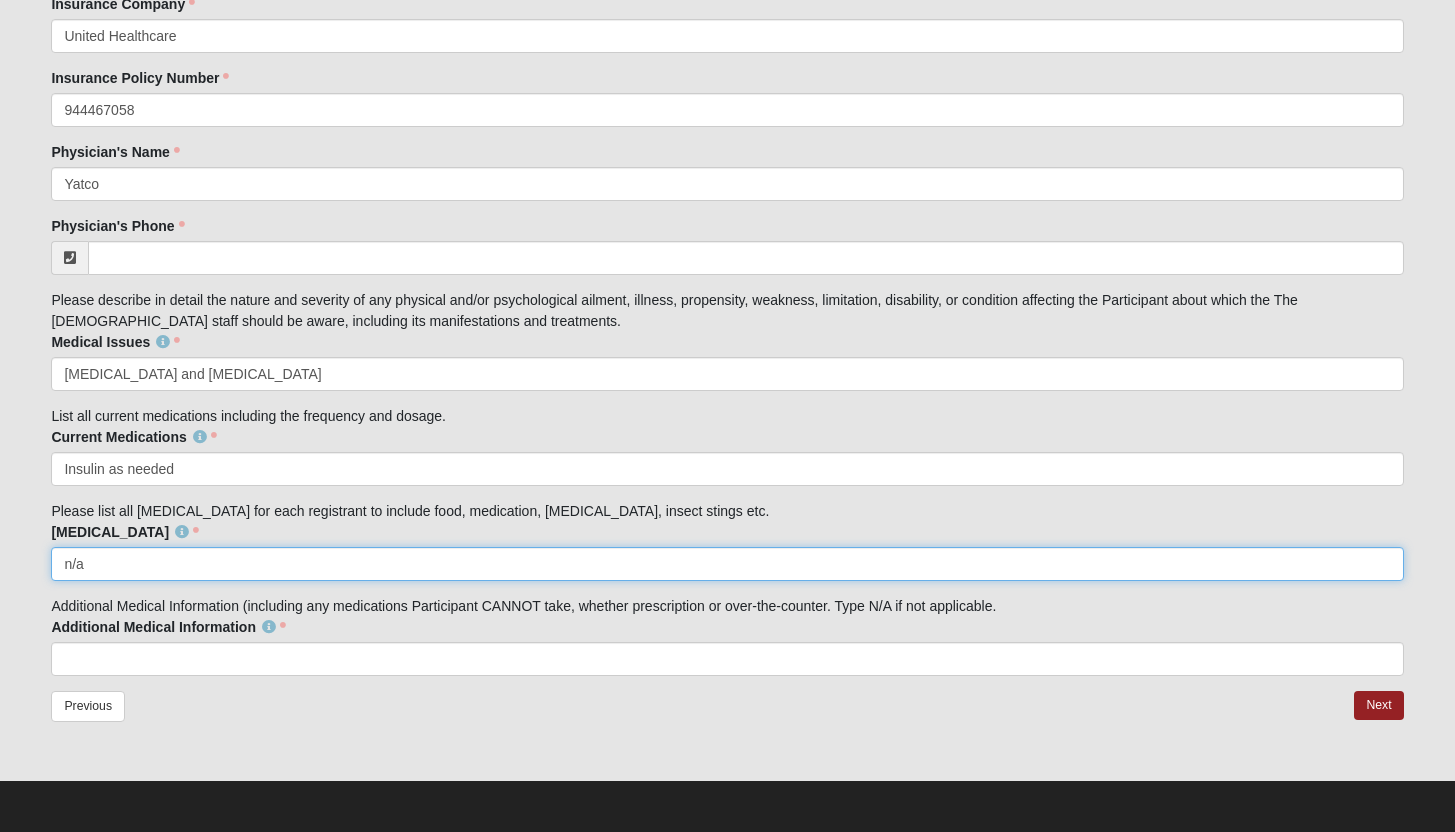 type on "n/a" 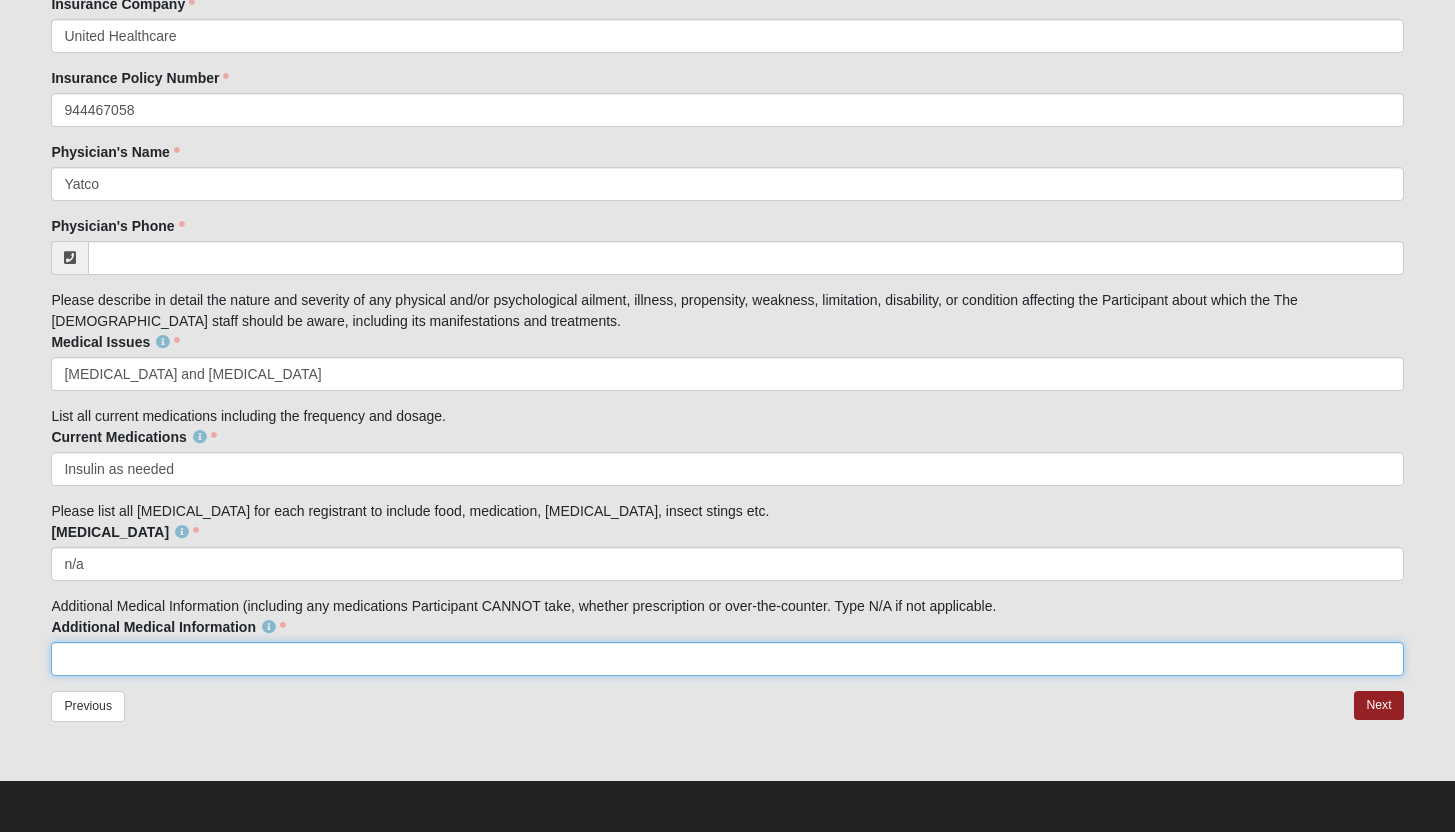 click on "Additional Medical Information" at bounding box center [727, 659] 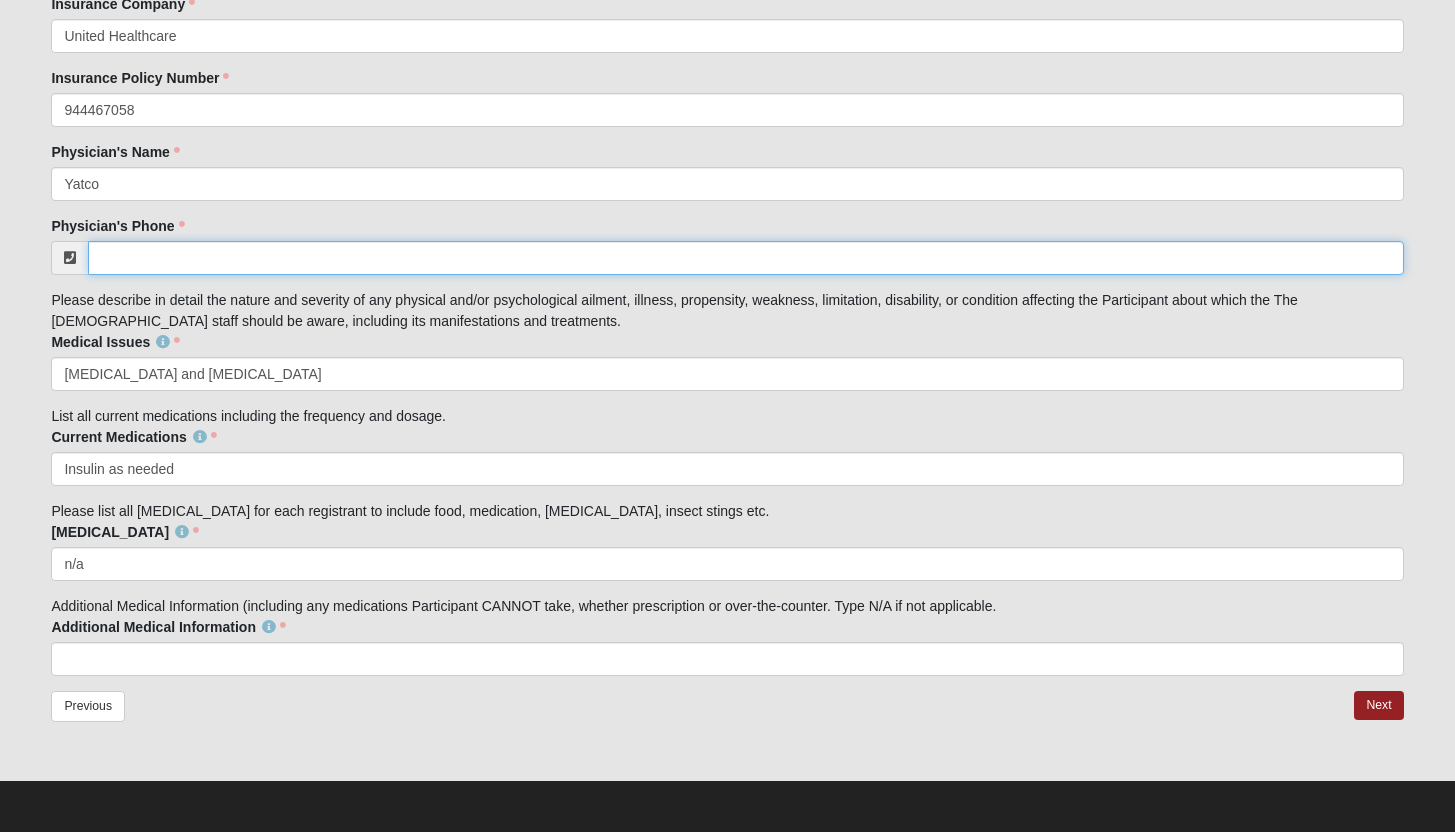 click on "Physician's Phone" at bounding box center (745, 258) 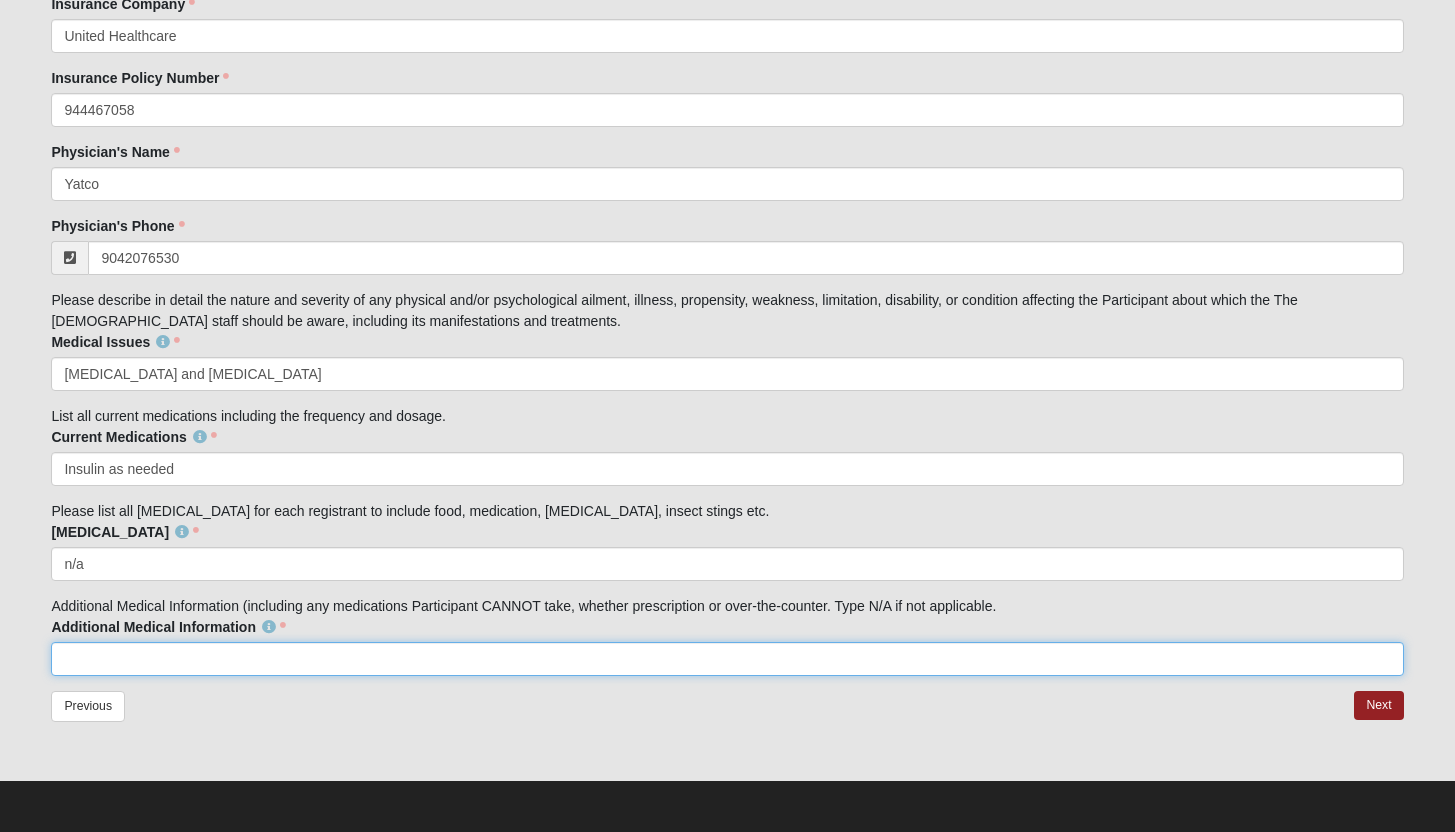 type on "[PHONE_NUMBER]" 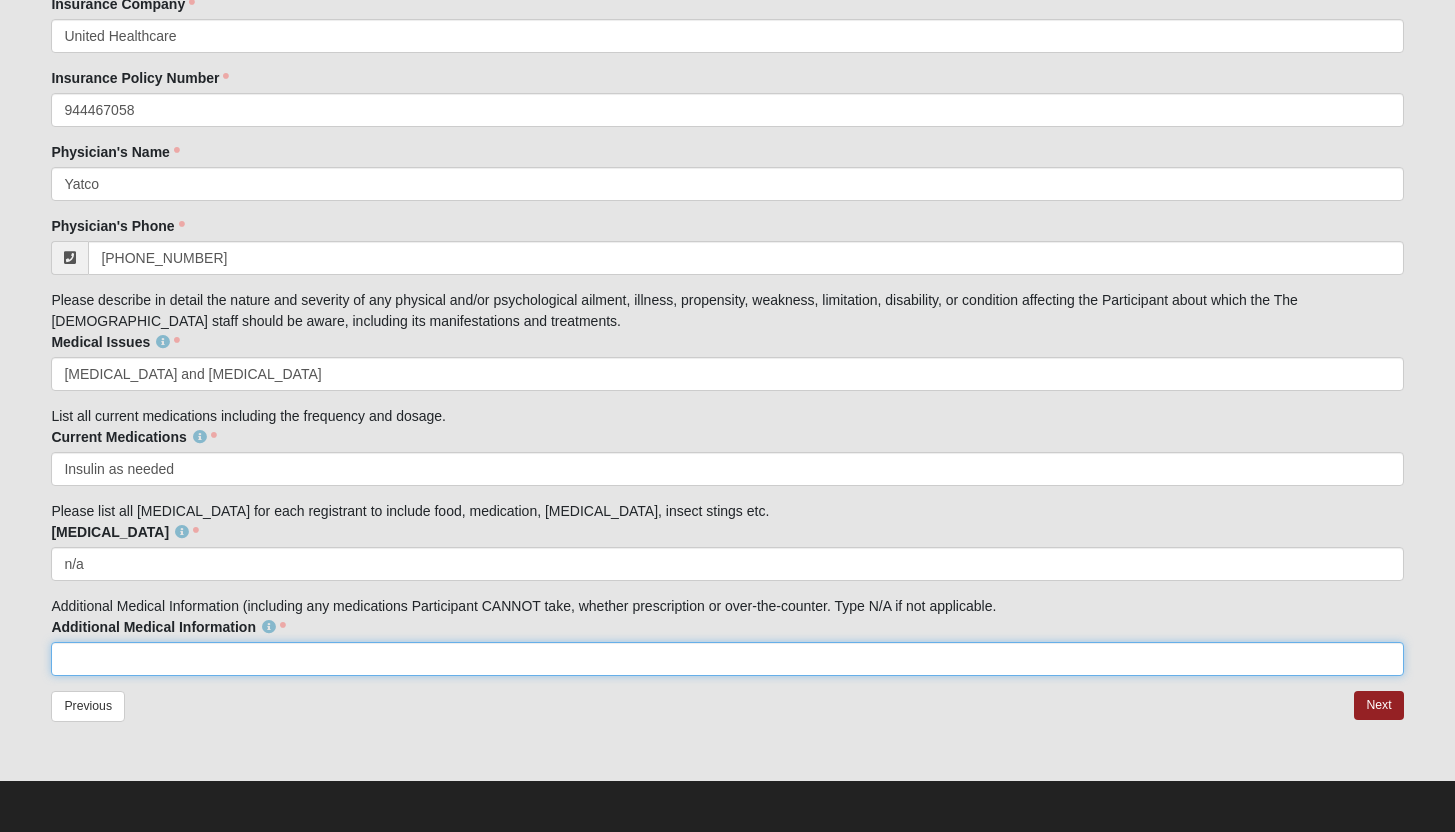click on "Additional Medical Information" at bounding box center [727, 659] 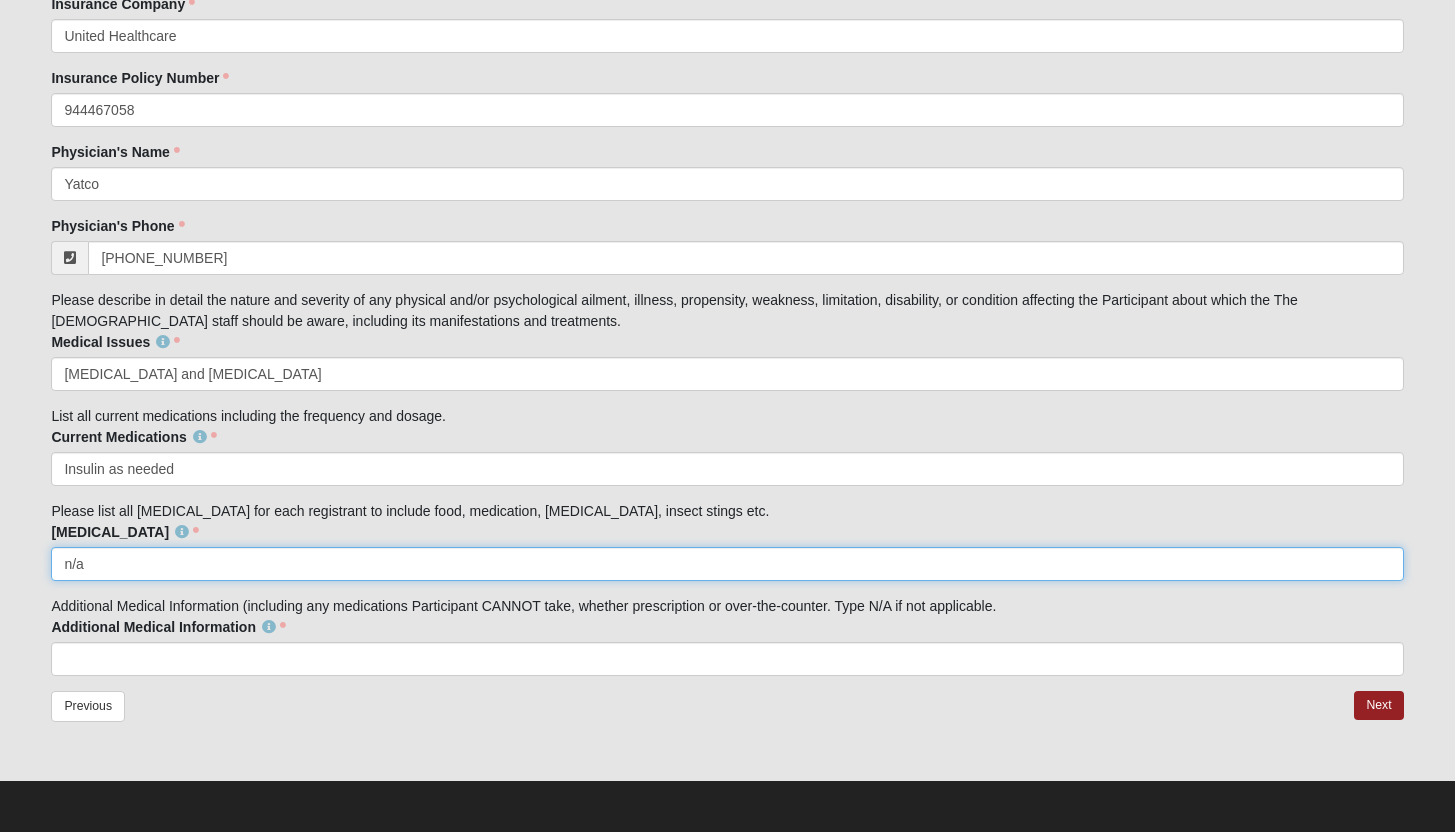click on "n/a" at bounding box center (727, 564) 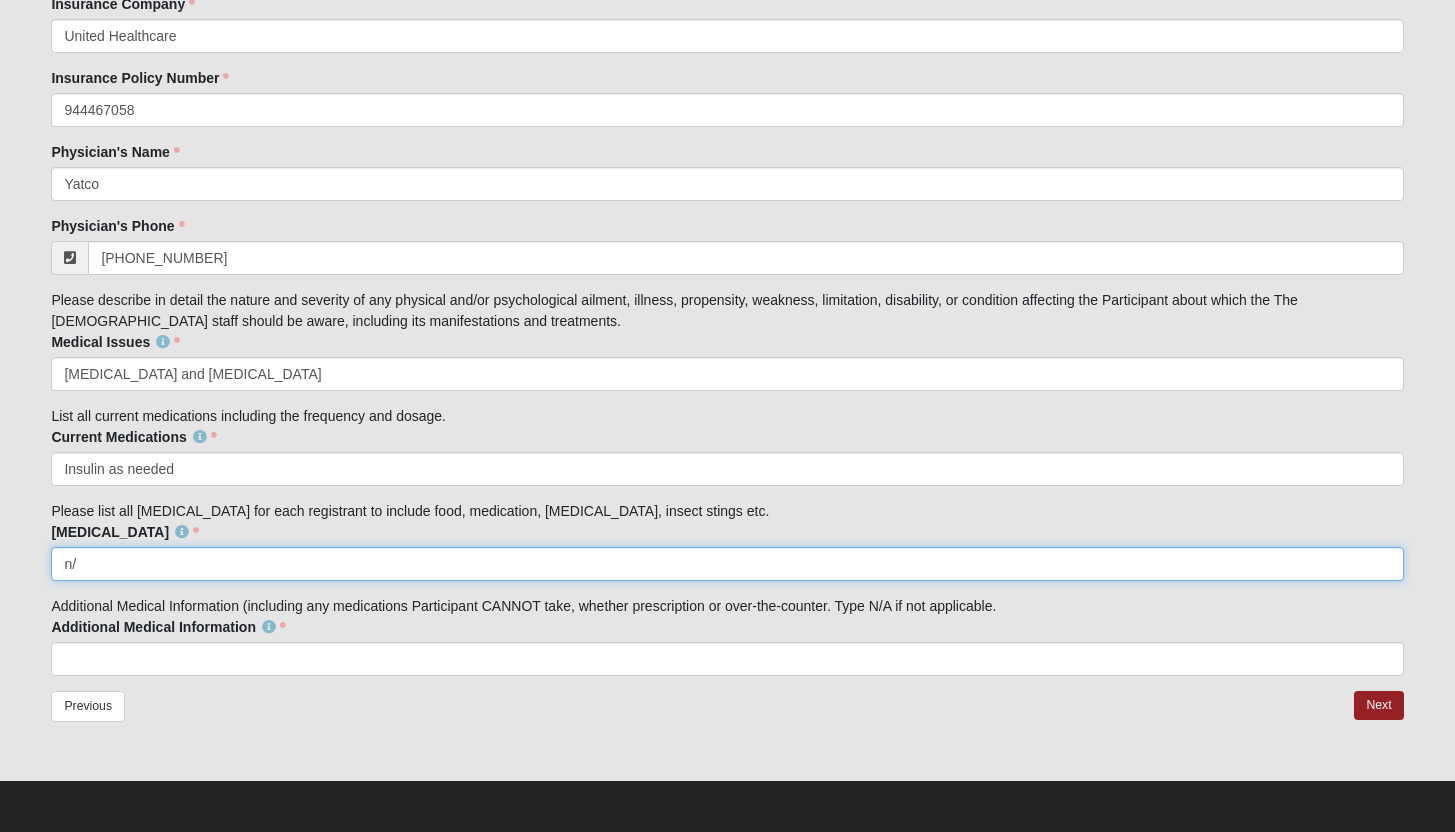 type on "n" 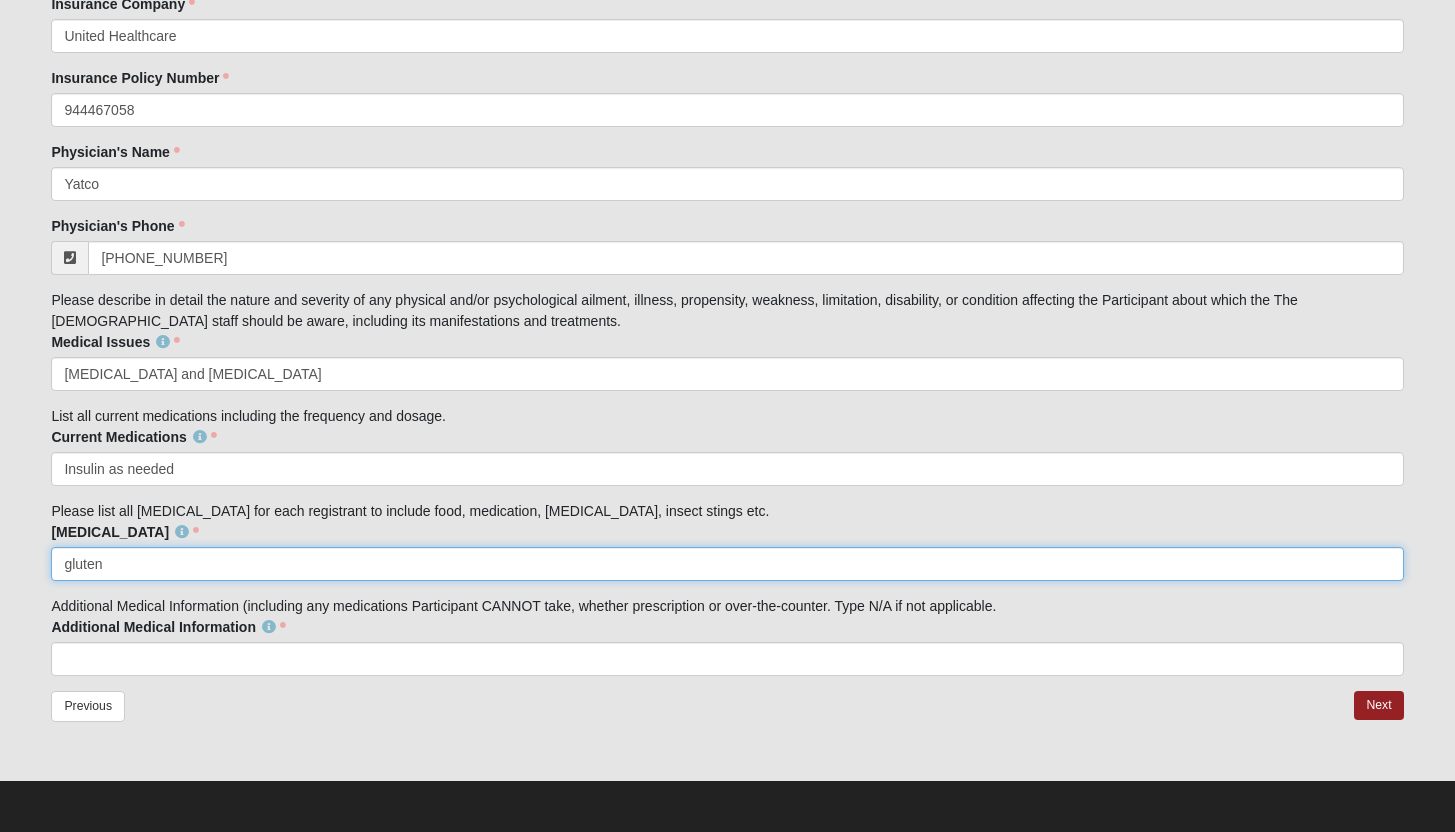 type on "gluten" 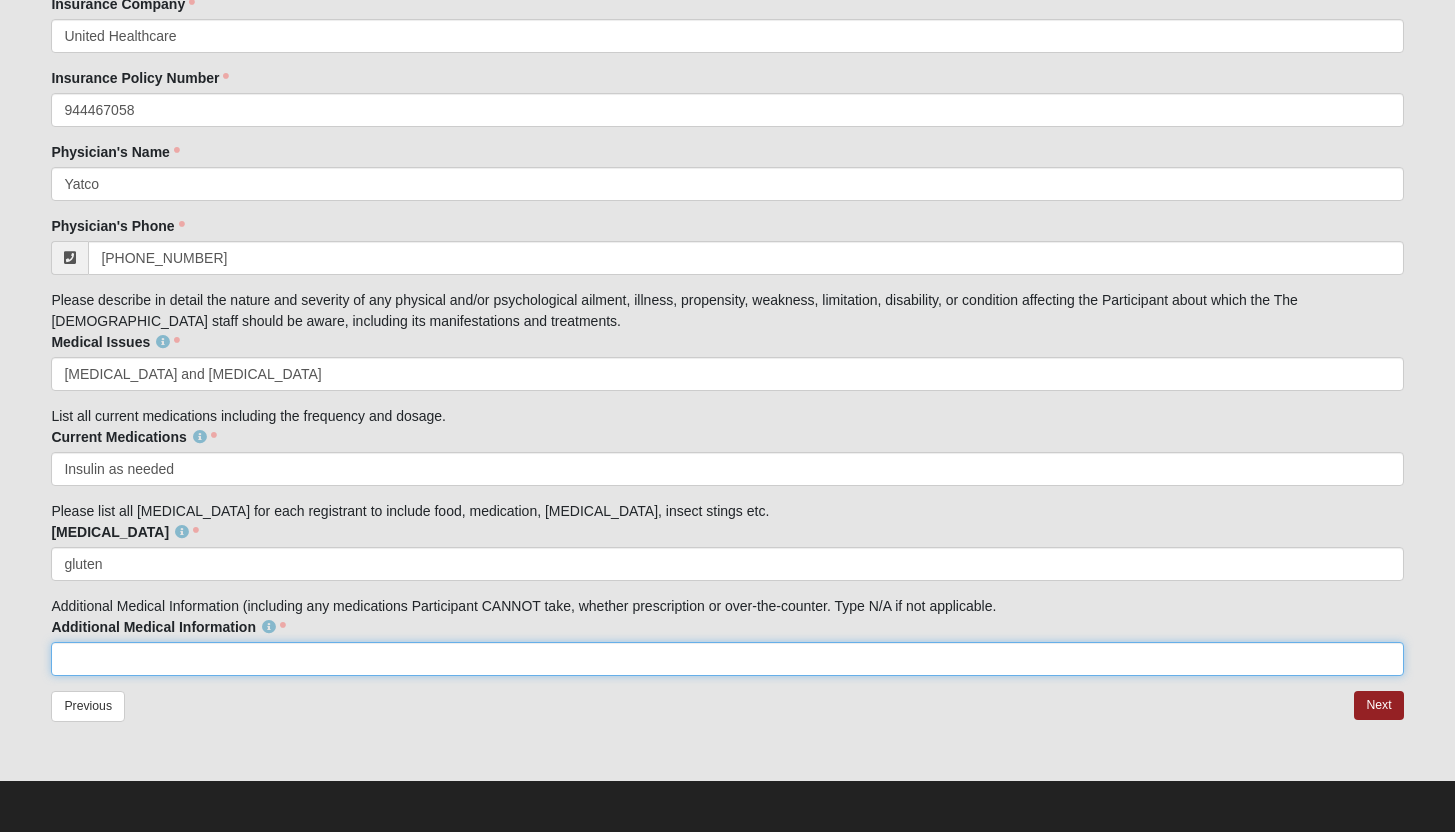 click on "Additional Medical Information" at bounding box center (727, 659) 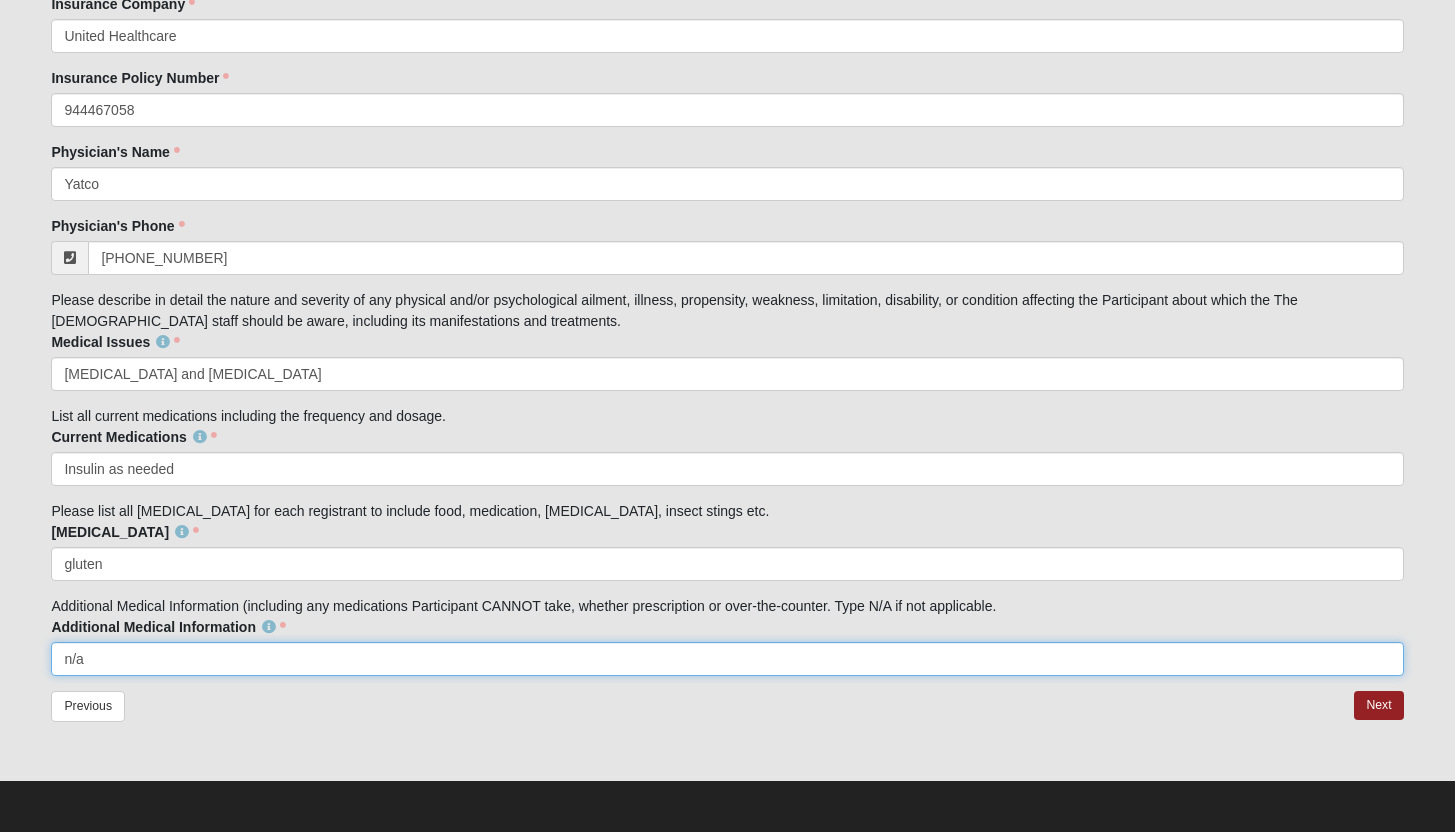 type on "n/a" 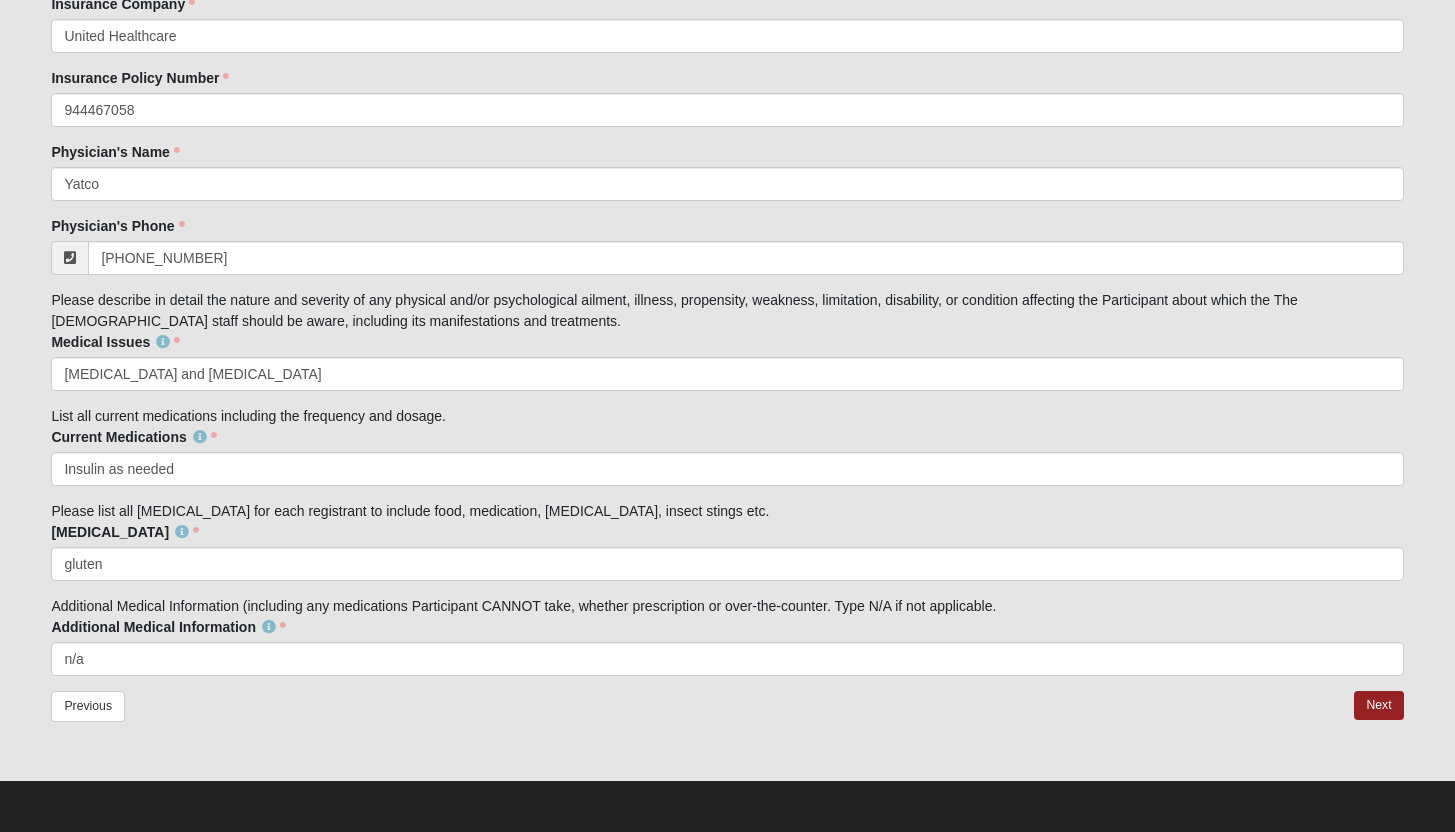 click on "Previous
Next" at bounding box center [727, 720] 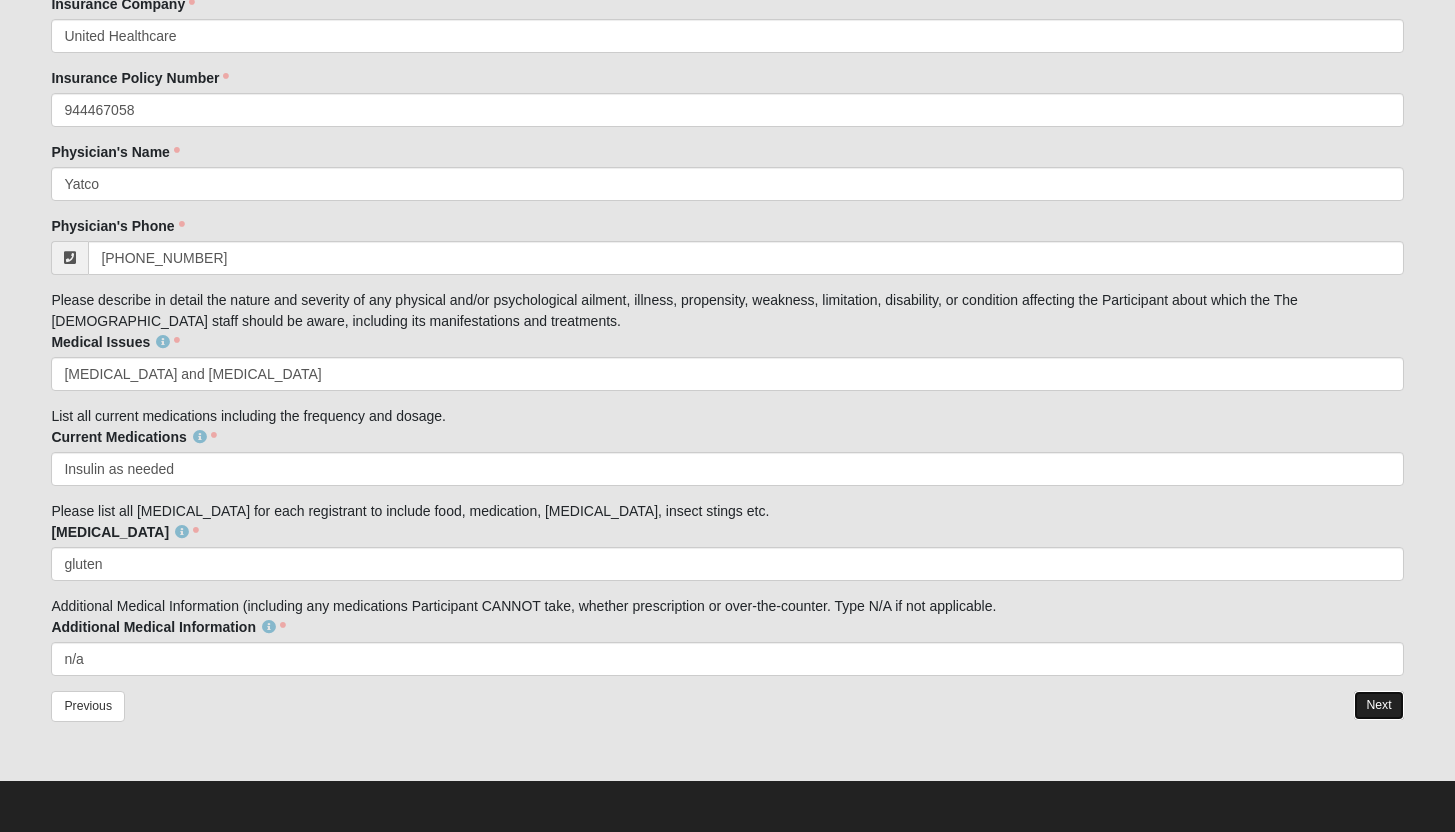 click on "Next" at bounding box center [1378, 705] 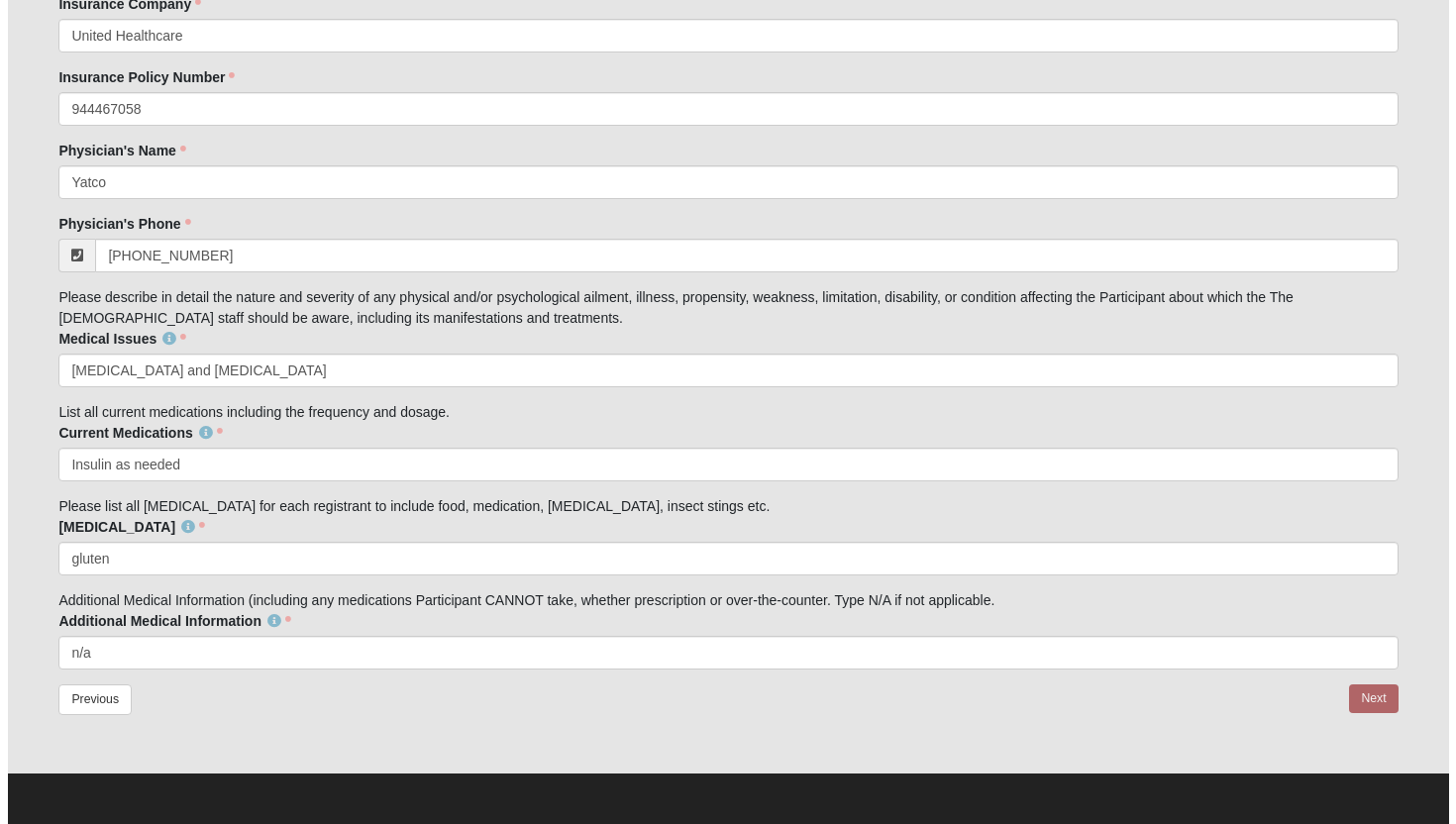 scroll, scrollTop: 0, scrollLeft: 0, axis: both 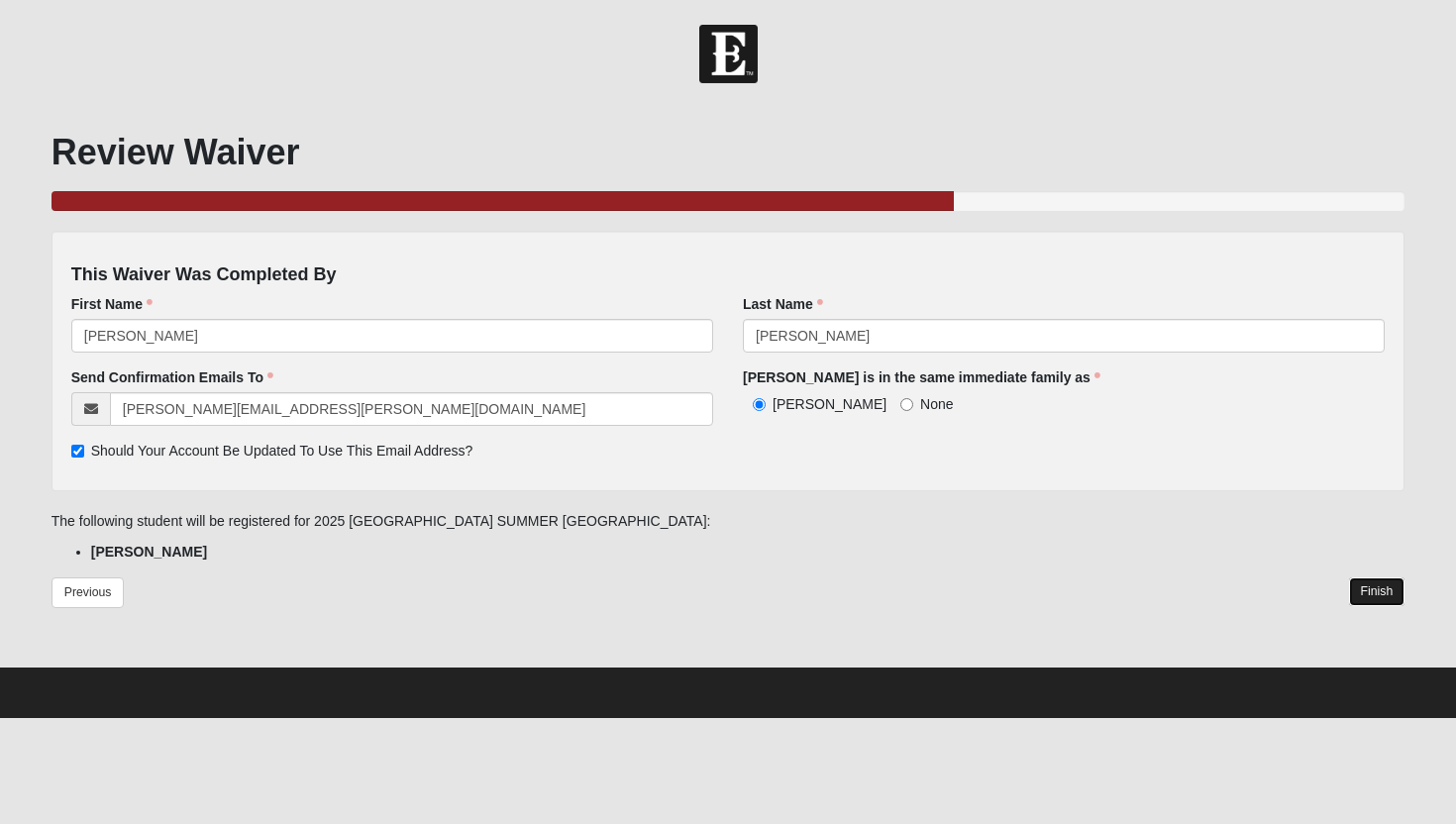 click on "Finish" at bounding box center [1377, 591] 